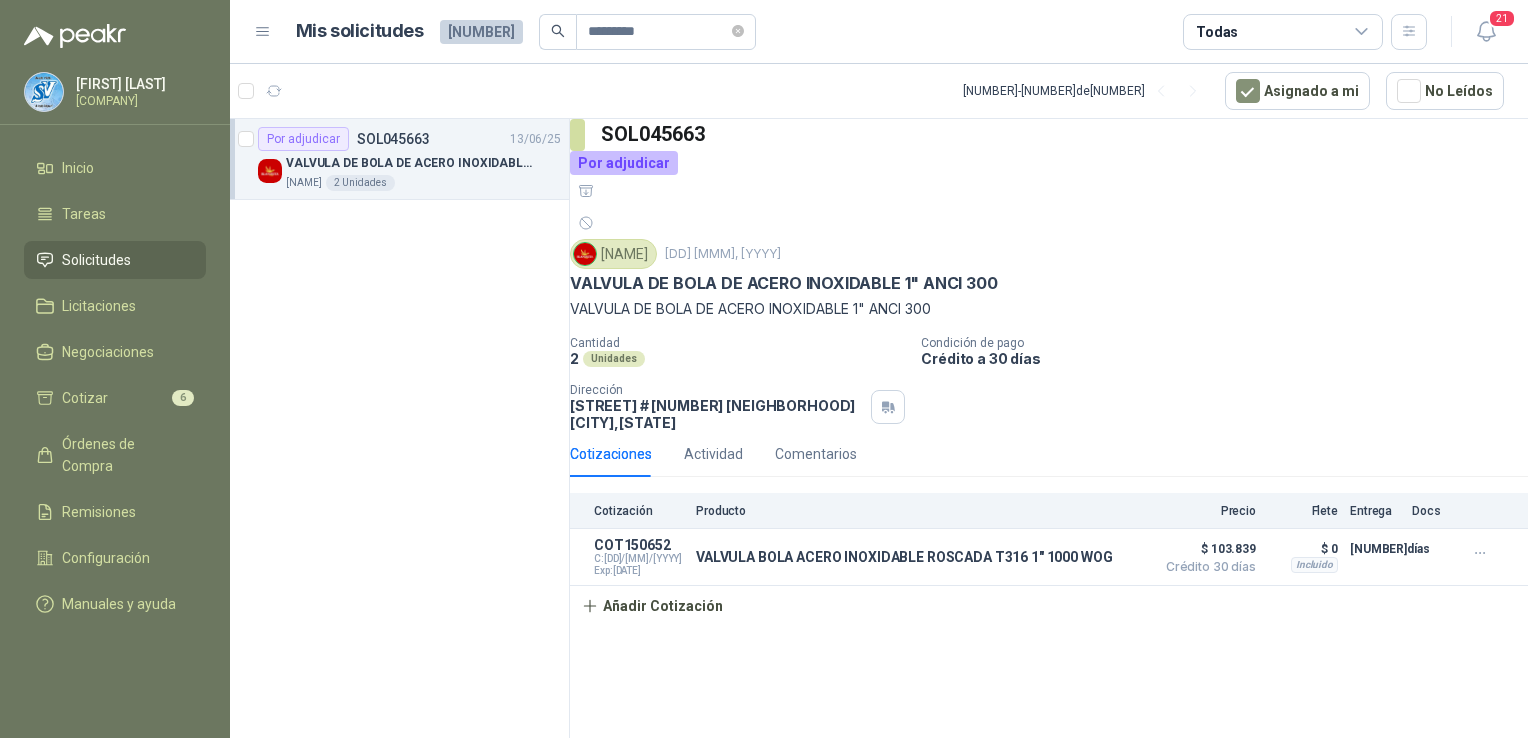 scroll, scrollTop: 0, scrollLeft: 0, axis: both 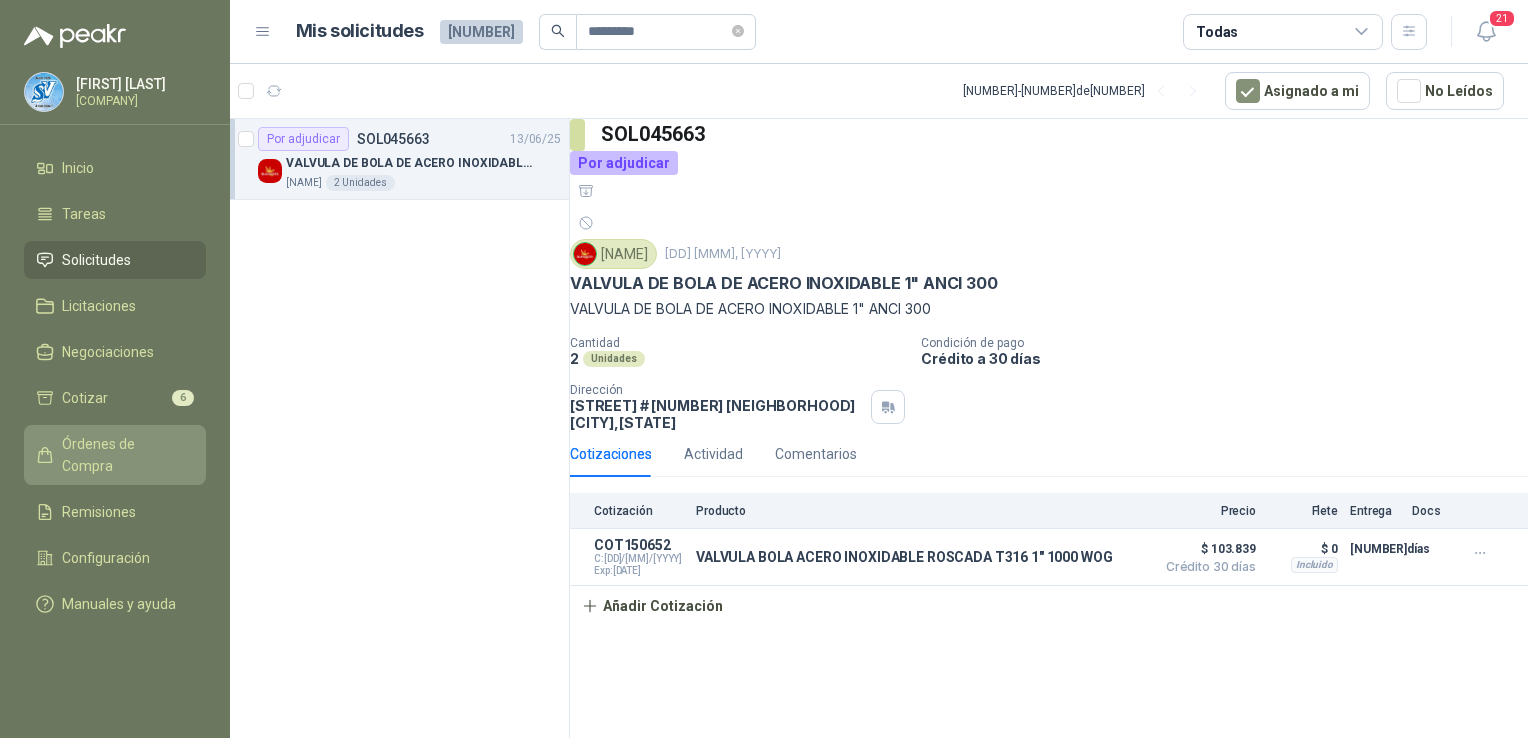 click on "Órdenes de Compra" at bounding box center [124, 455] 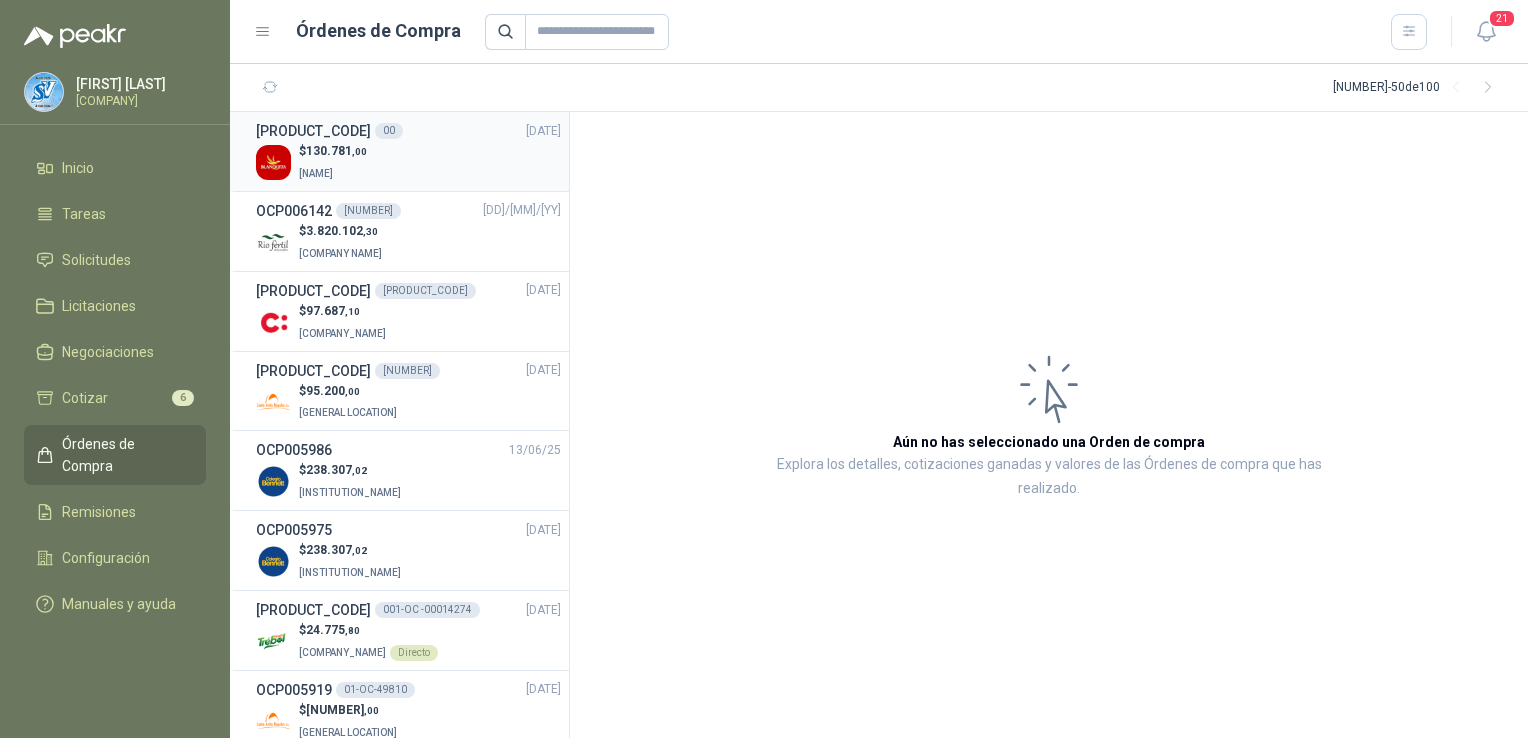click on "$ [PRICE] ,00 [NAME]" at bounding box center (408, 162) 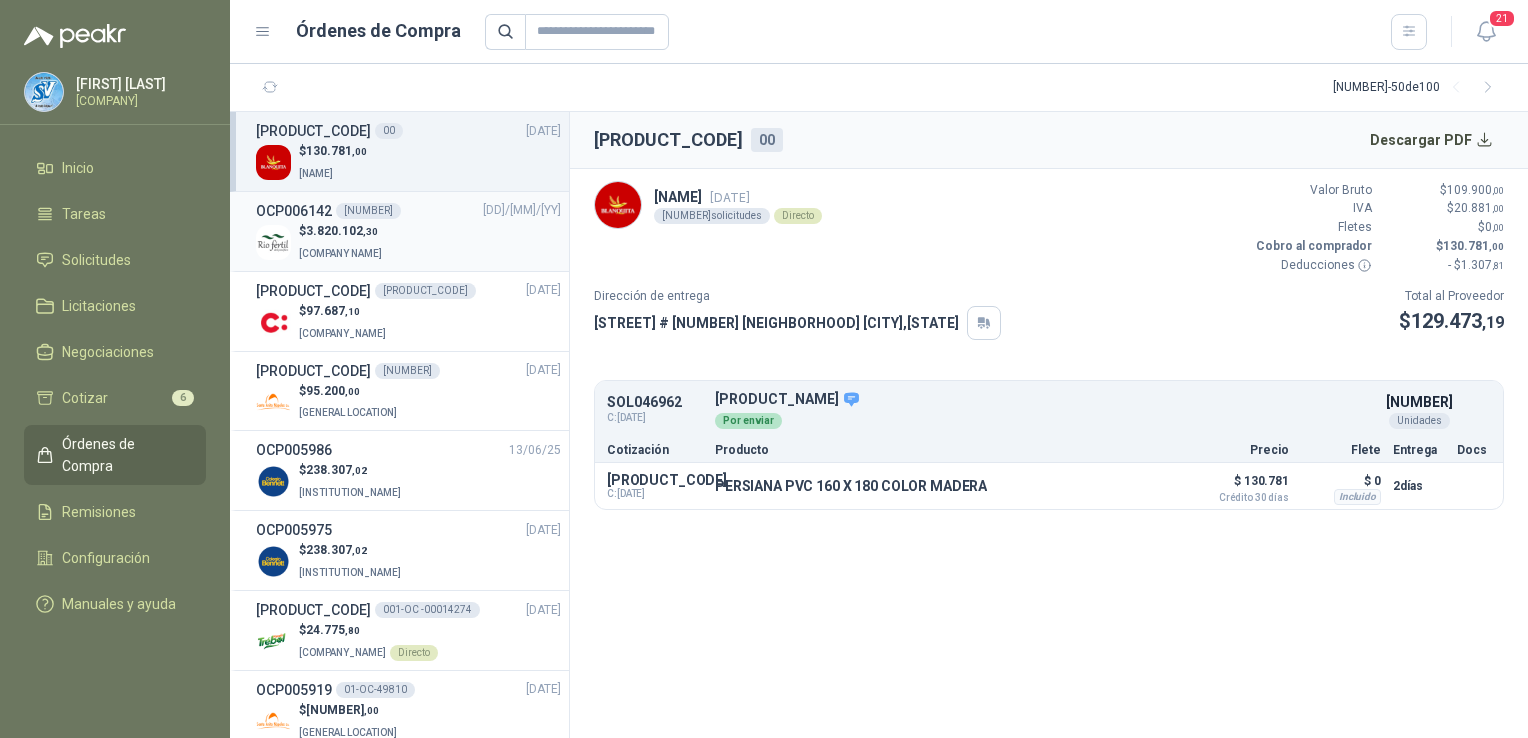 click at bounding box center (273, 242) 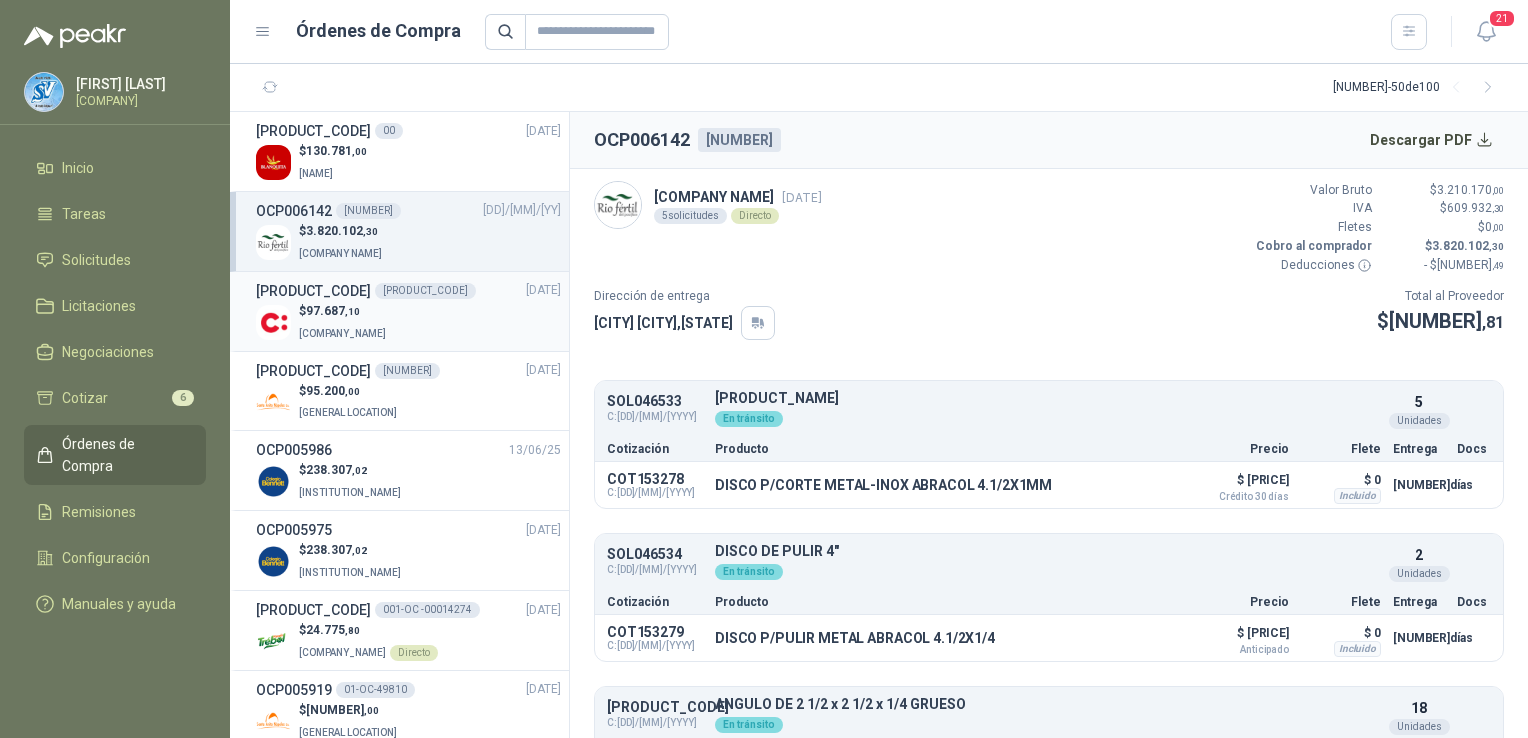 click on ",10" at bounding box center [352, 311] 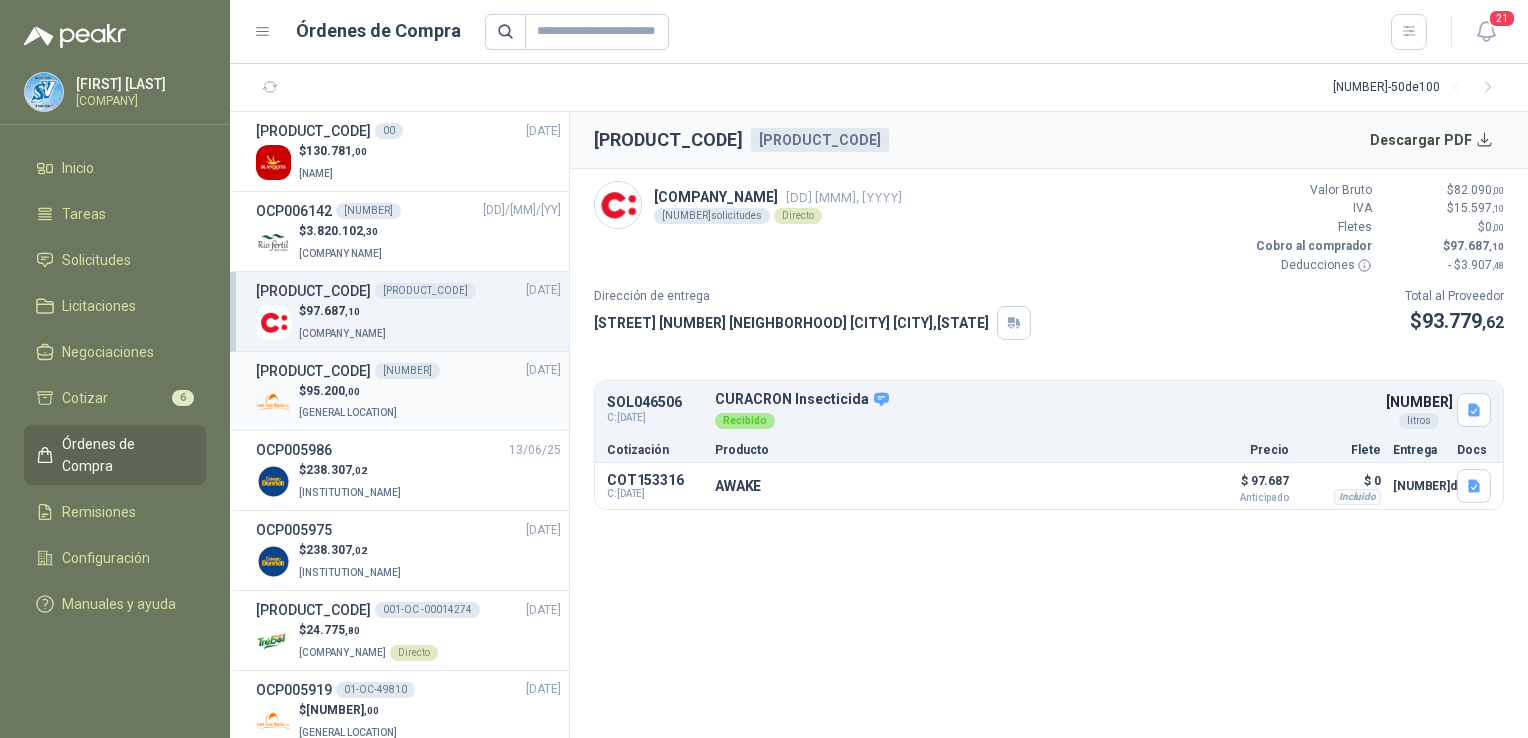 click on "$ [PRICE] ,00" at bounding box center [350, 391] 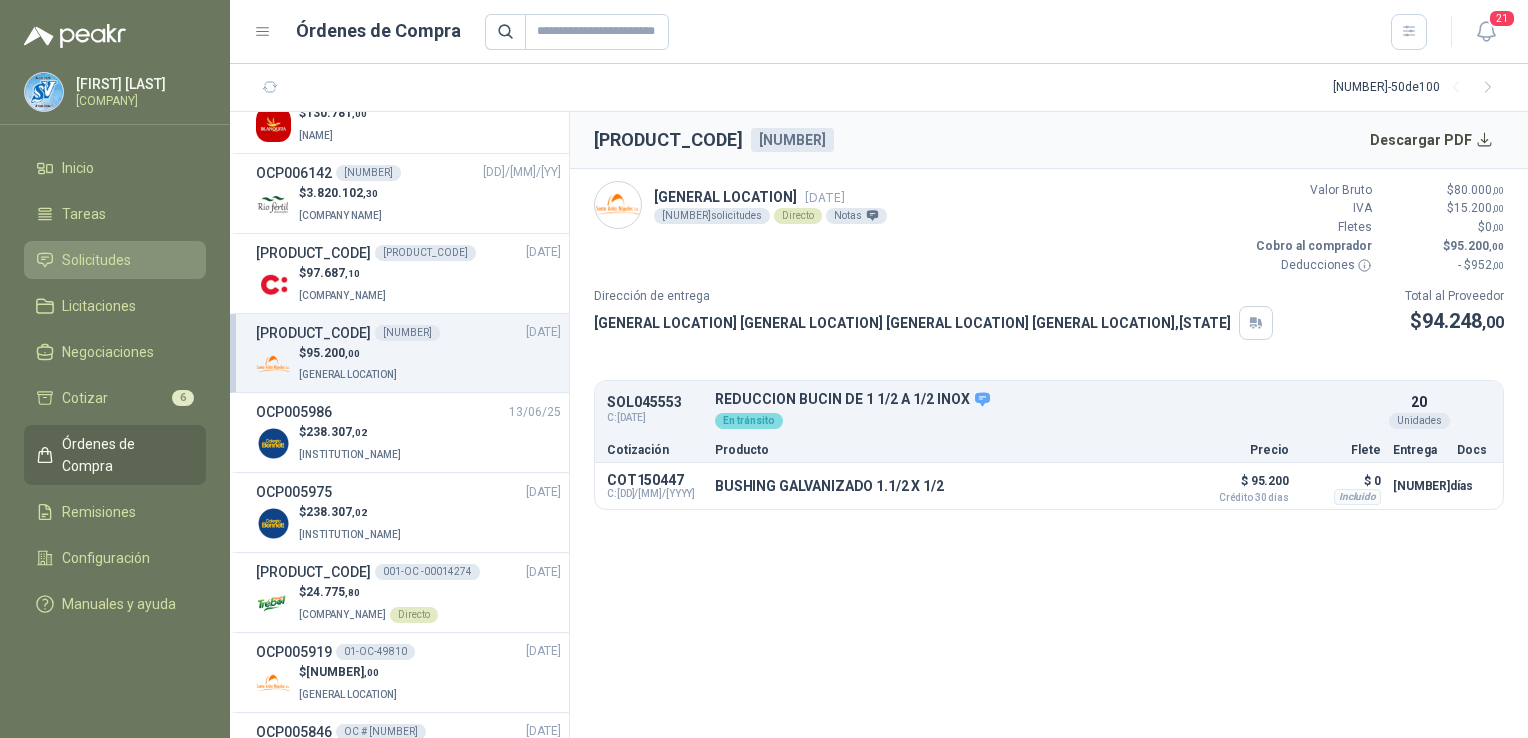 scroll, scrollTop: 0, scrollLeft: 0, axis: both 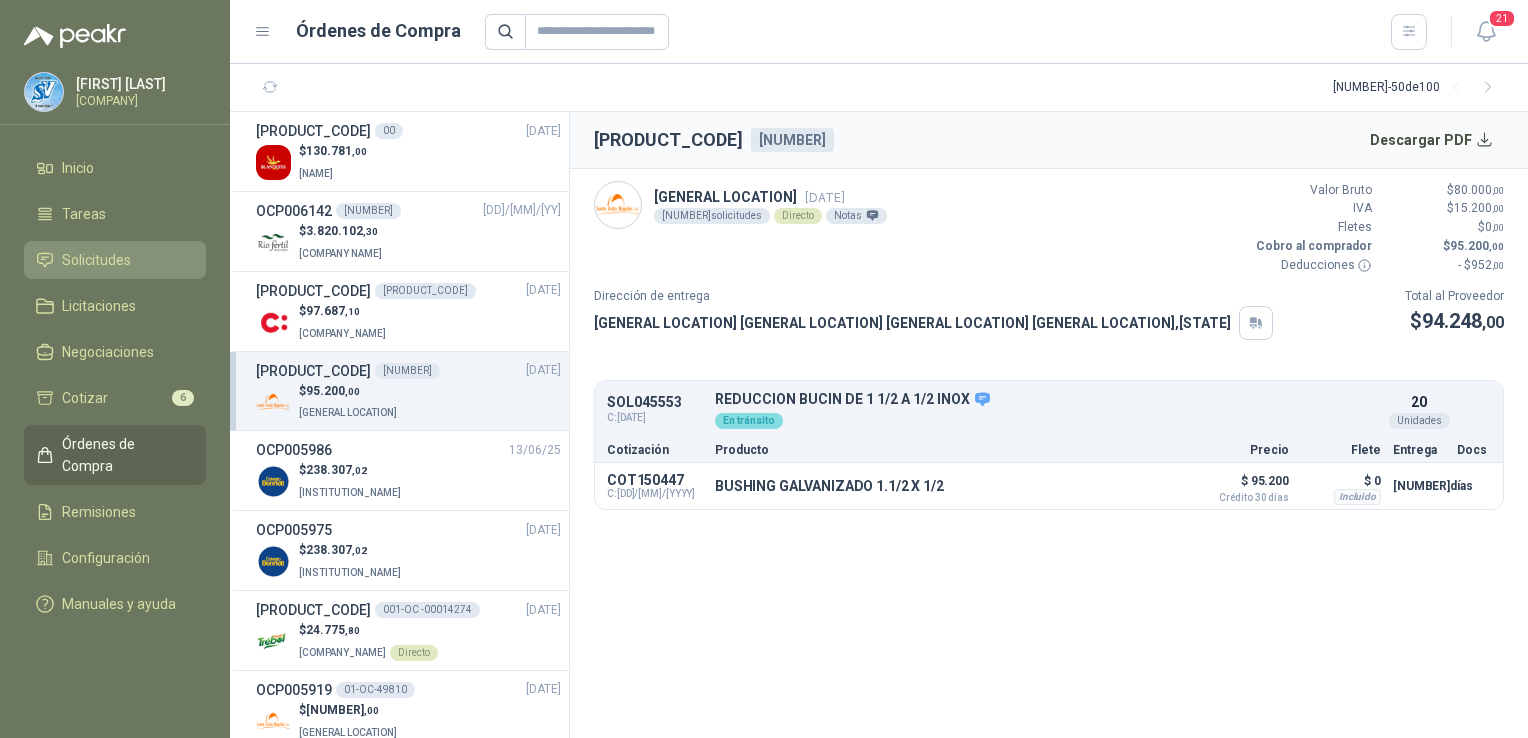 click on "Solicitudes" at bounding box center [96, 260] 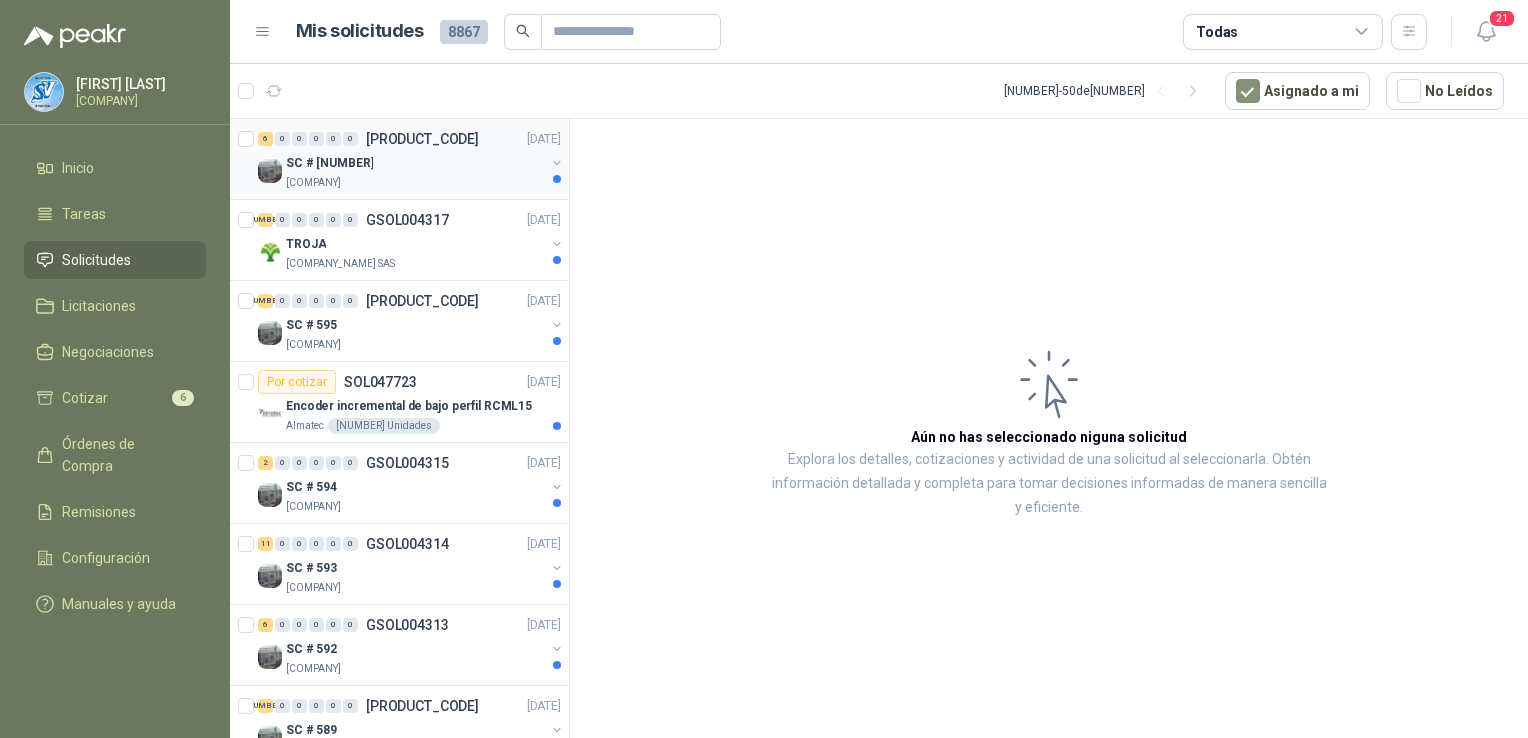 click on "[NUMBER] 0 0 0 0 0 [PRODUCT CODE] [DD]/[MM]/[YY]" at bounding box center (411, 139) 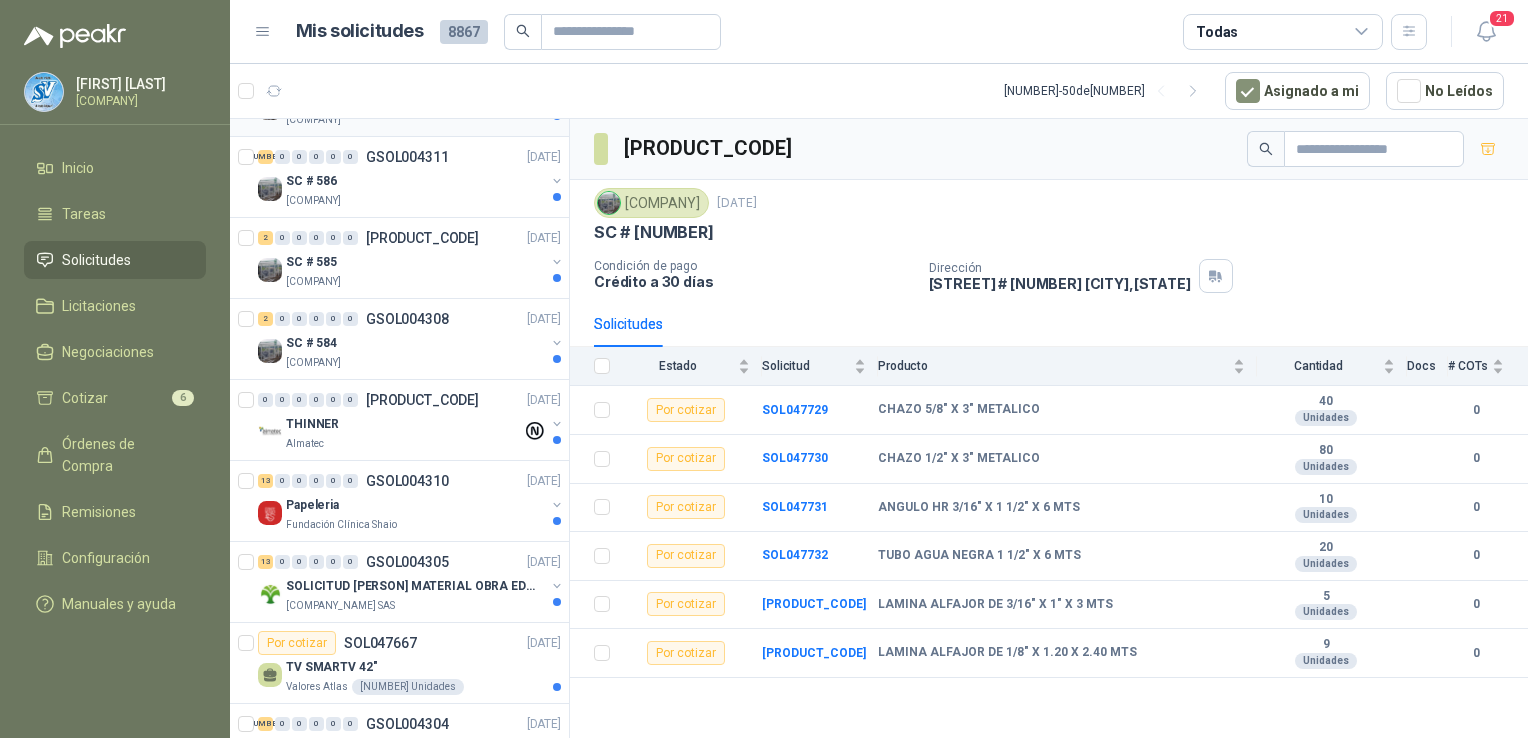 scroll, scrollTop: 666, scrollLeft: 0, axis: vertical 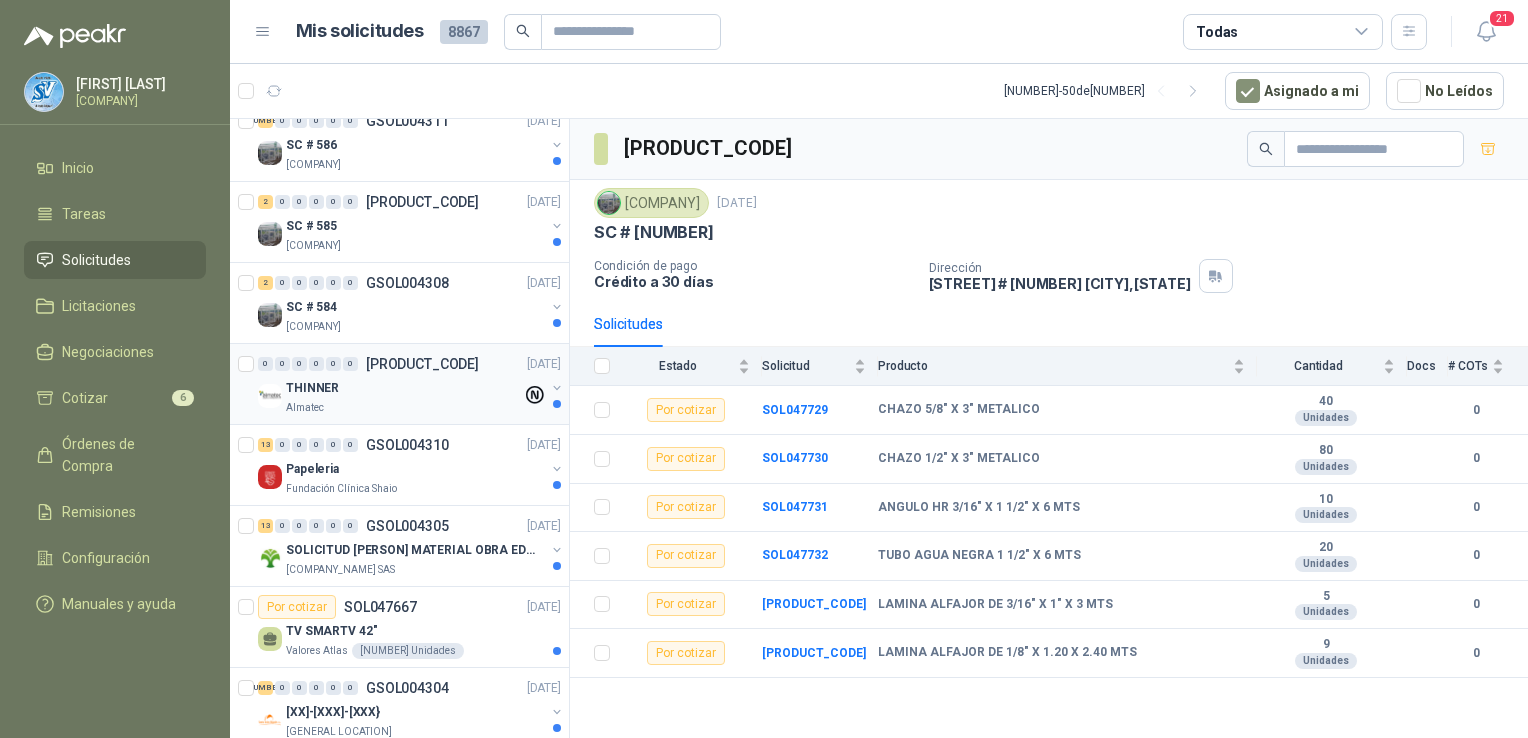 click on "THINNER" at bounding box center [404, 388] 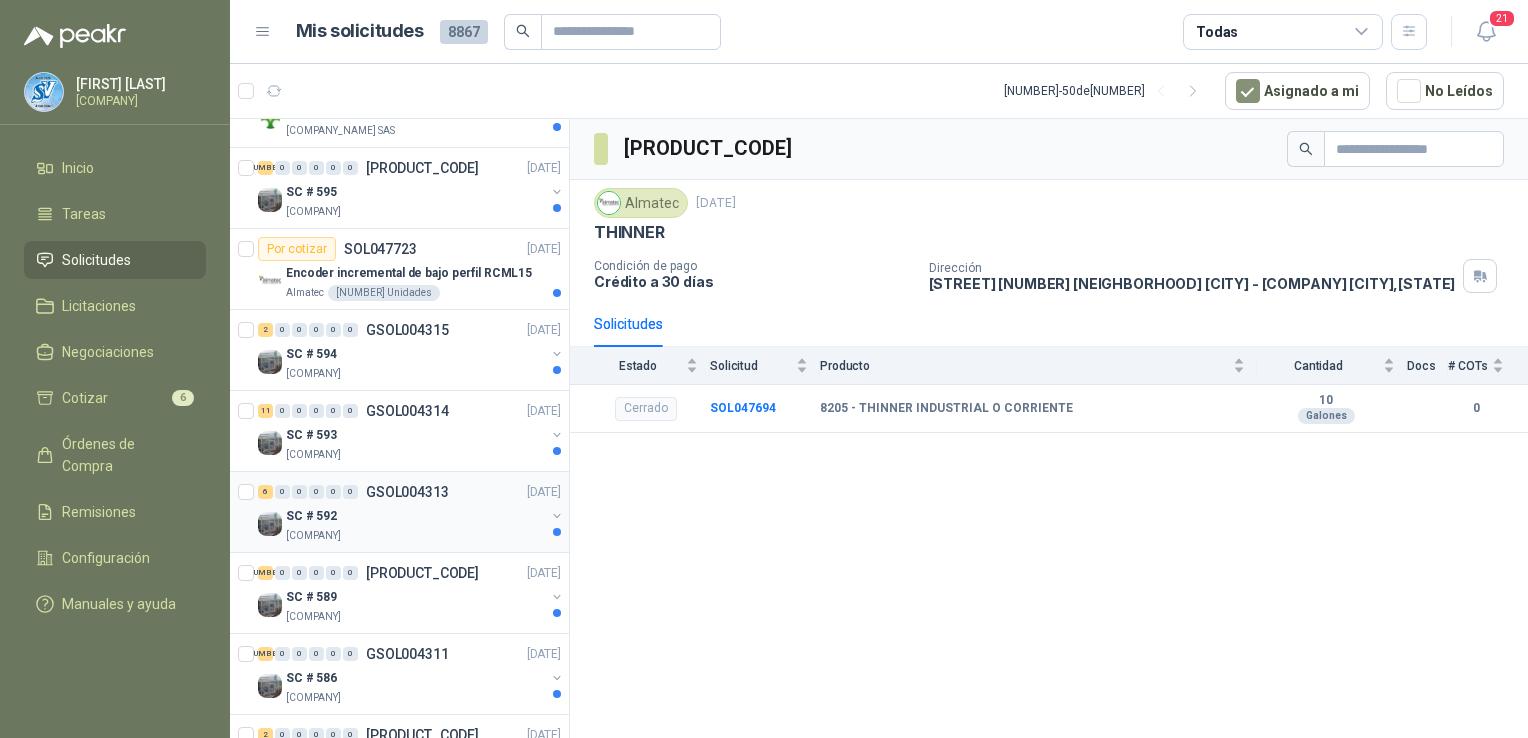 scroll, scrollTop: 0, scrollLeft: 0, axis: both 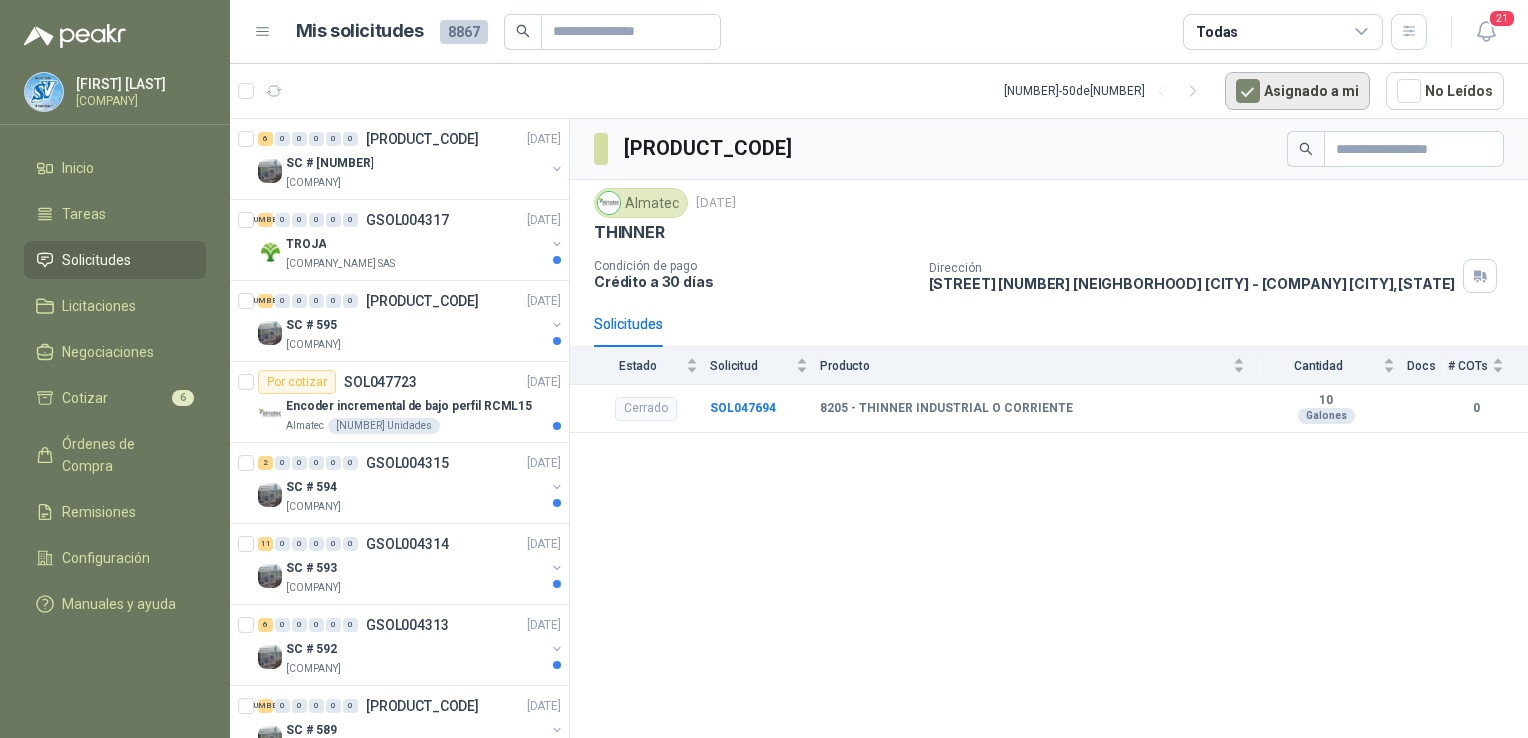 click on "Asignado a mi" at bounding box center (1297, 91) 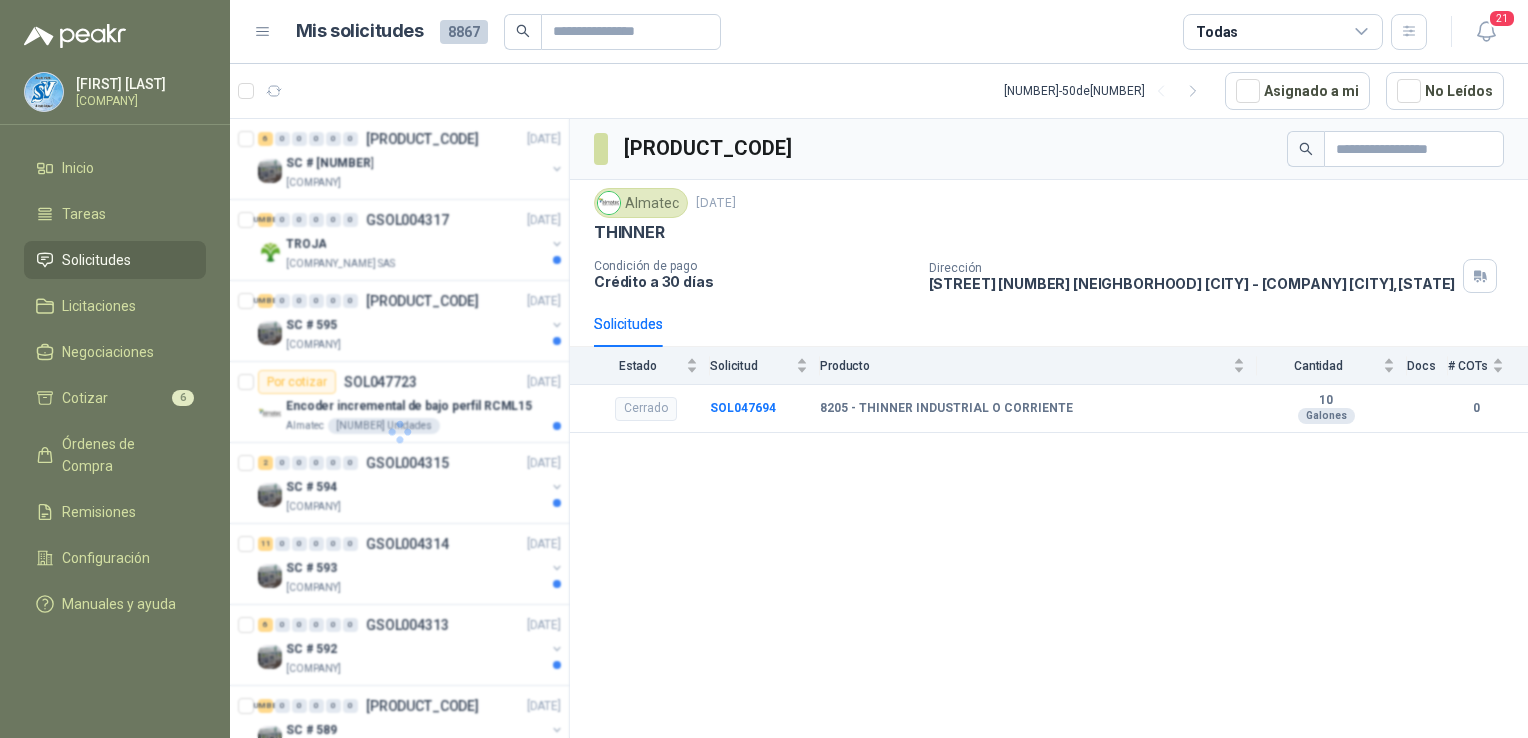 click on "Todas" at bounding box center (1283, 32) 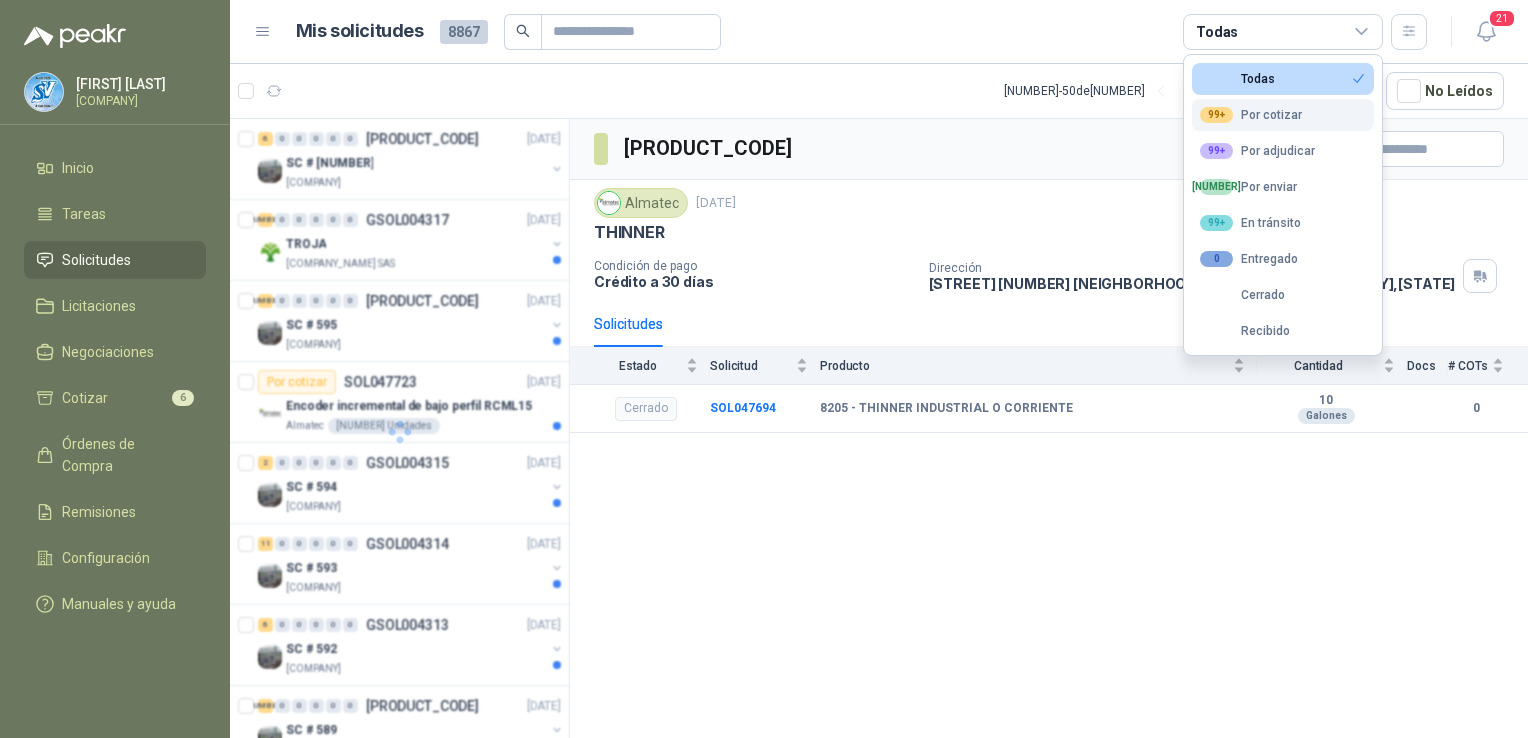 click on "99+ Por cotizar" at bounding box center [1237, 79] 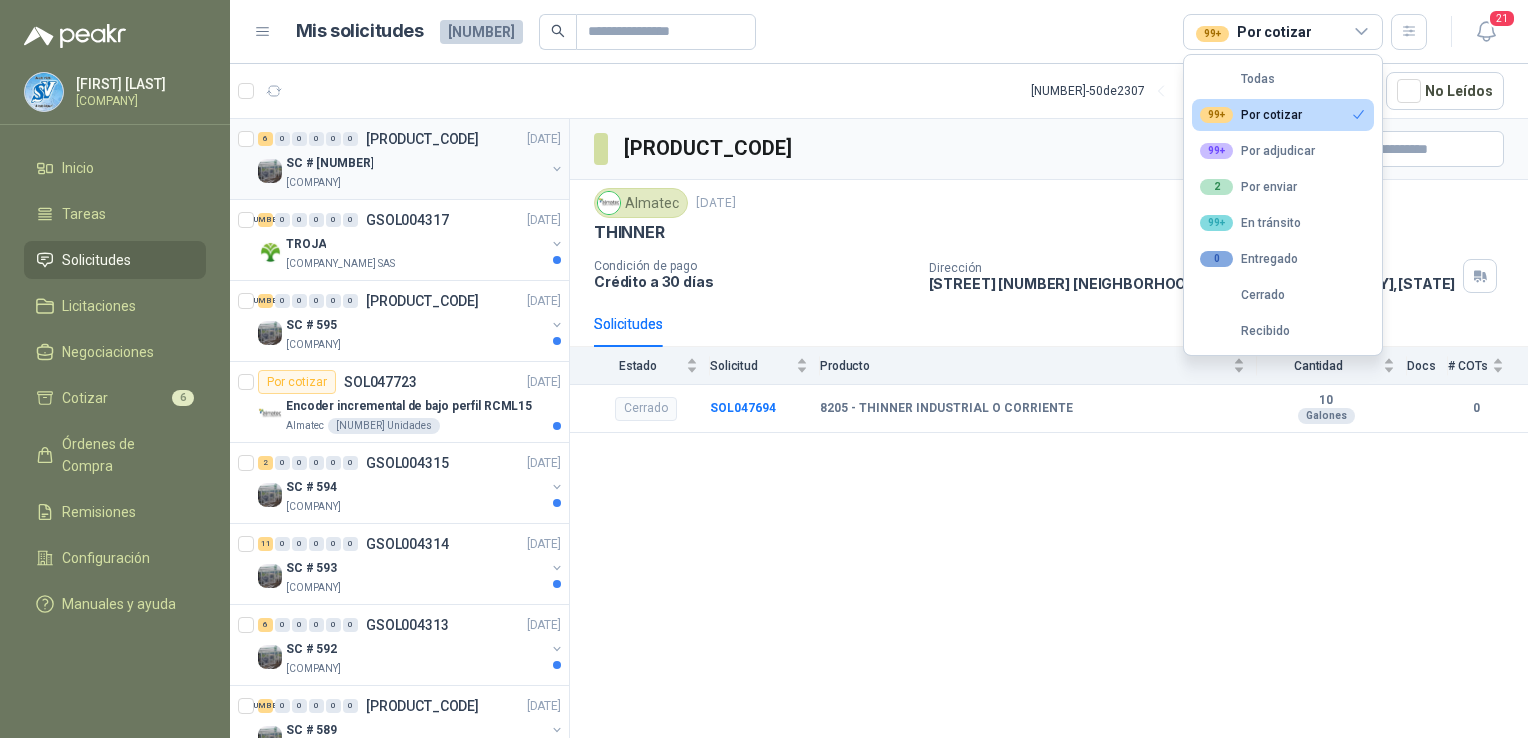 click on "[NUMBER] 0 0 0 0 0 [PRODUCT CODE] [DD]/[MM]/[YY]" at bounding box center (411, 139) 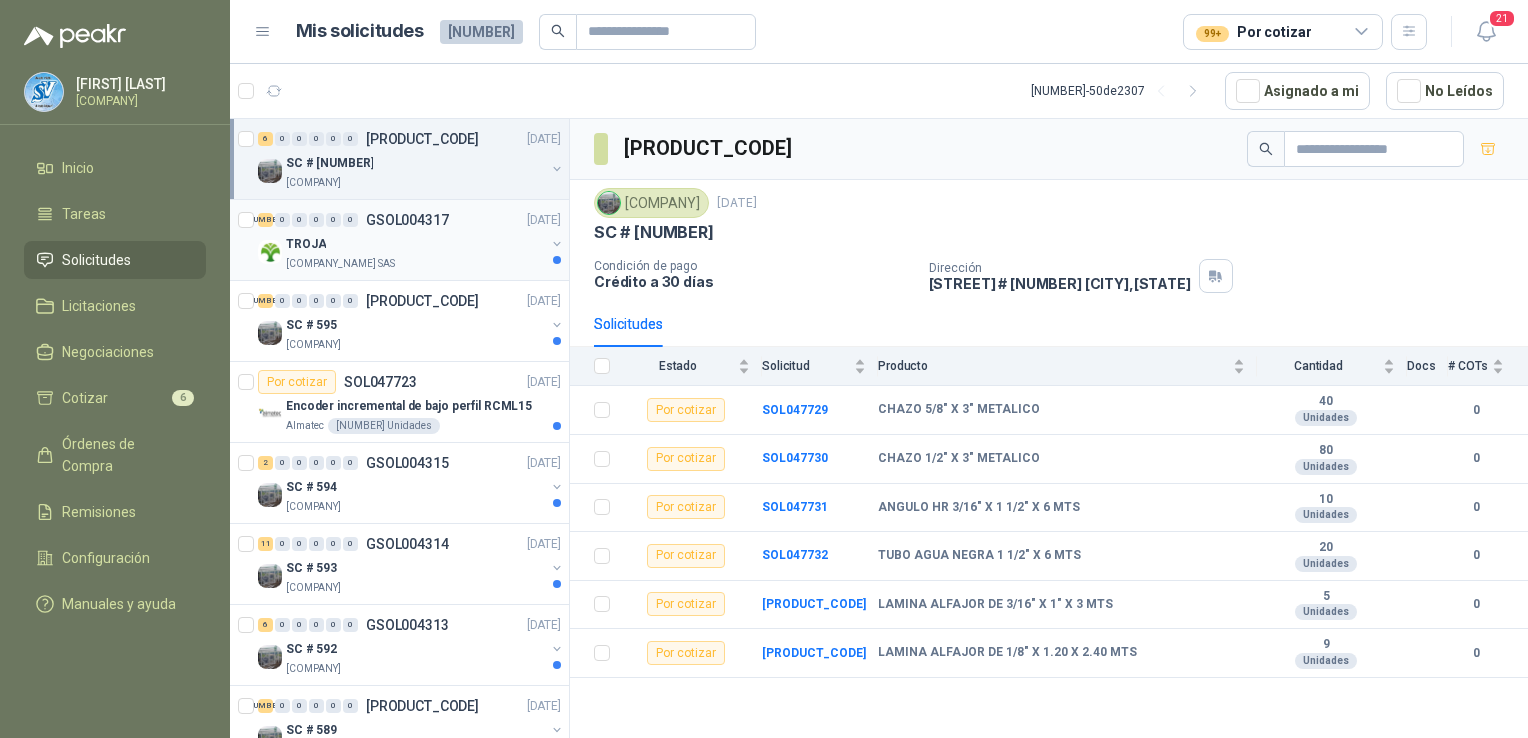 click on "TROJA" at bounding box center (415, 244) 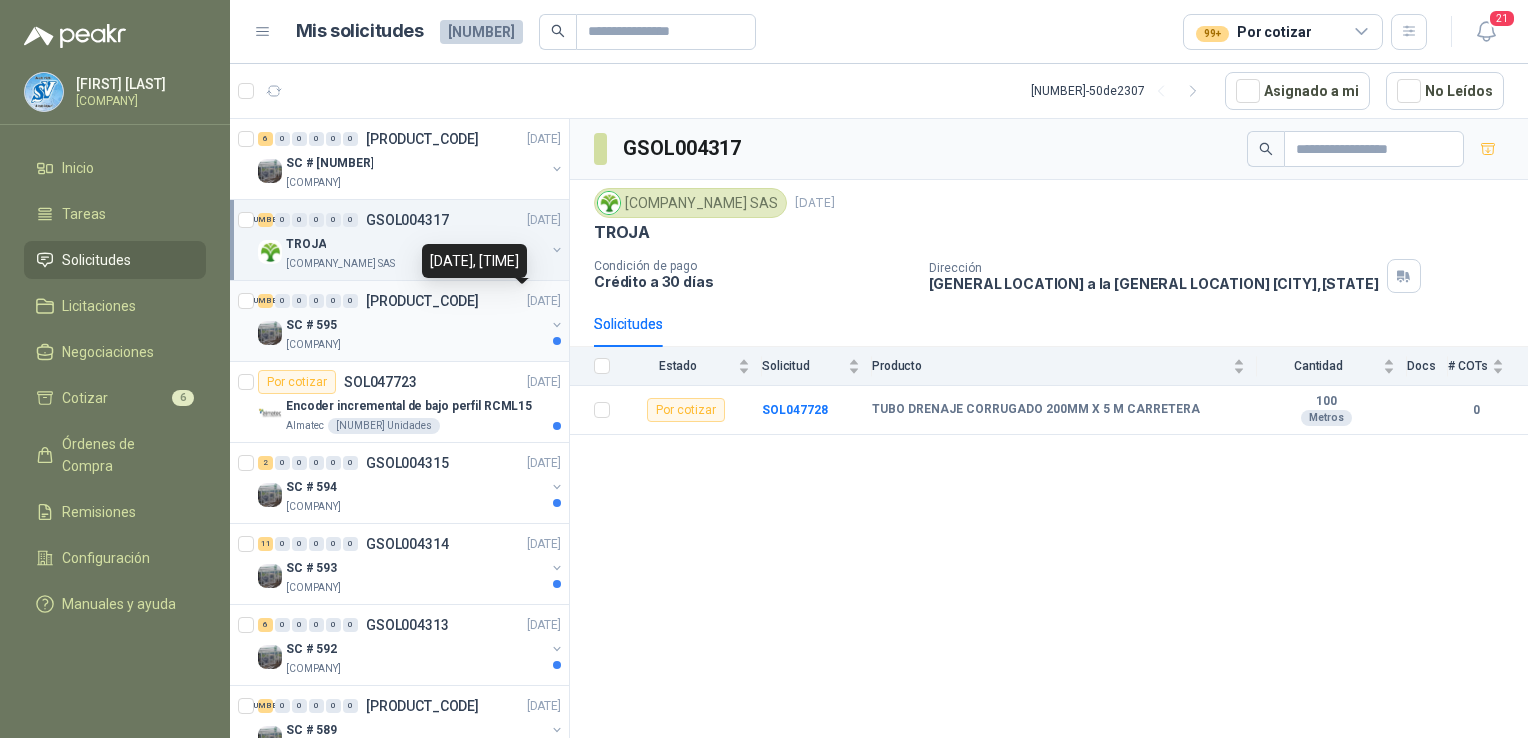 click on "[DATE]" at bounding box center [544, 301] 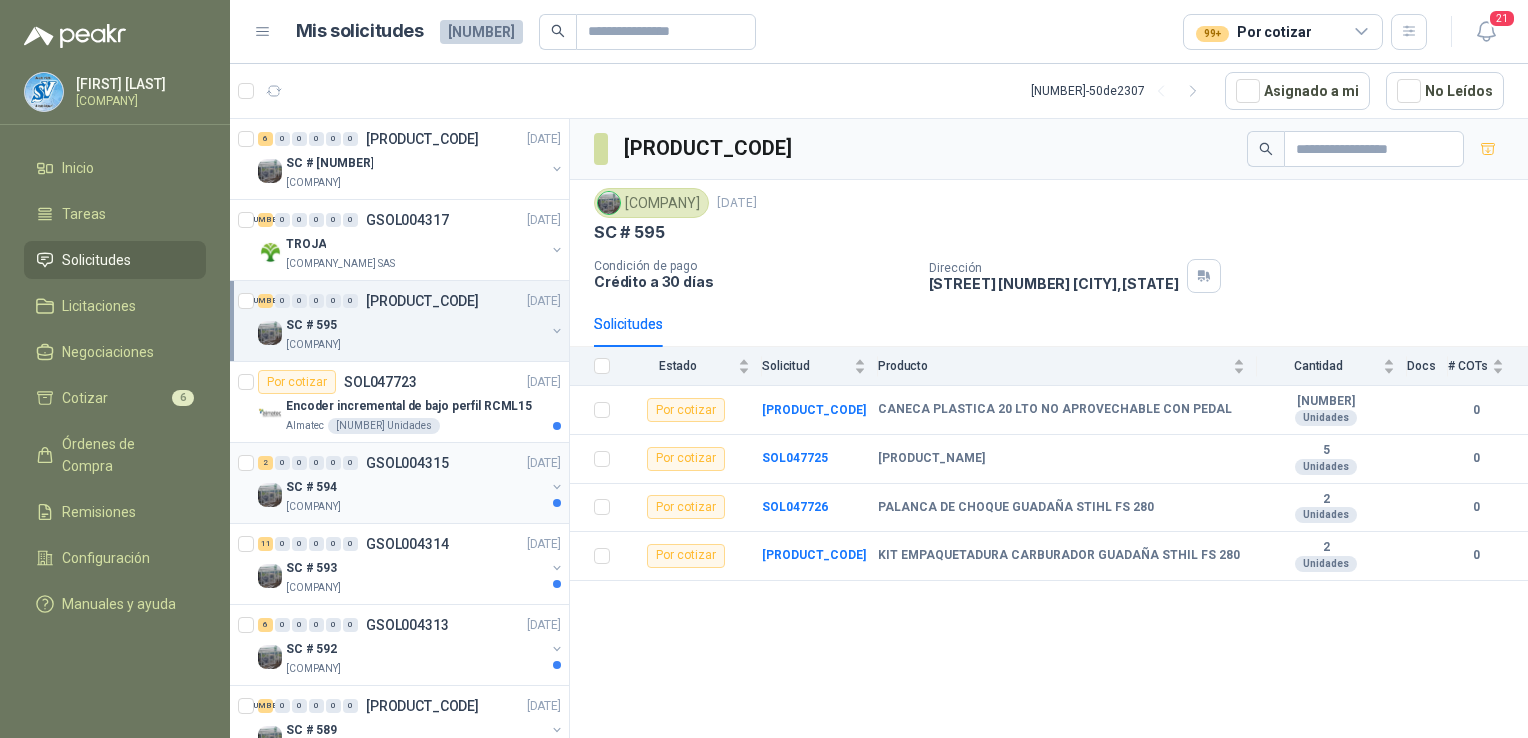 click on "SC # 594" at bounding box center [415, 487] 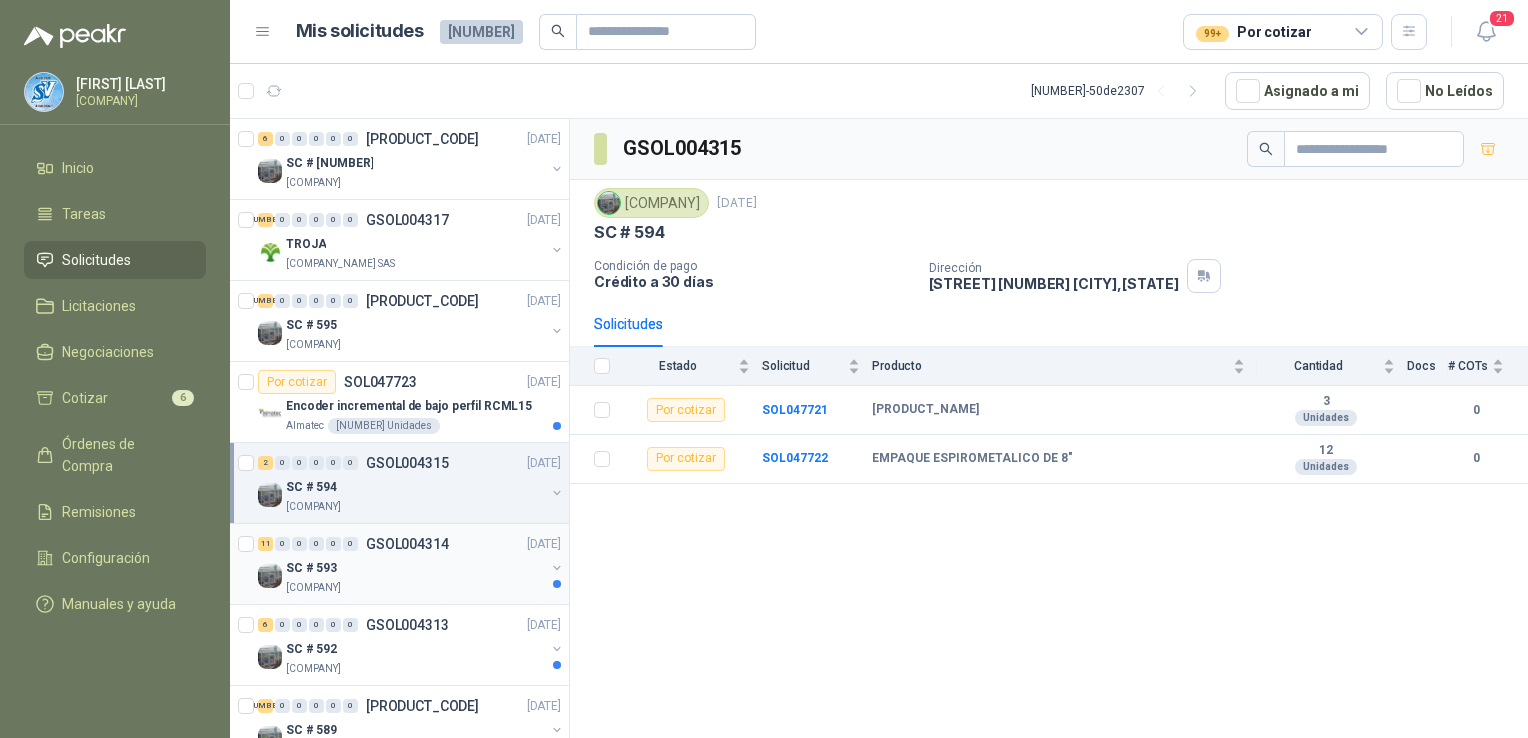 click on "SC # 593" at bounding box center (415, 568) 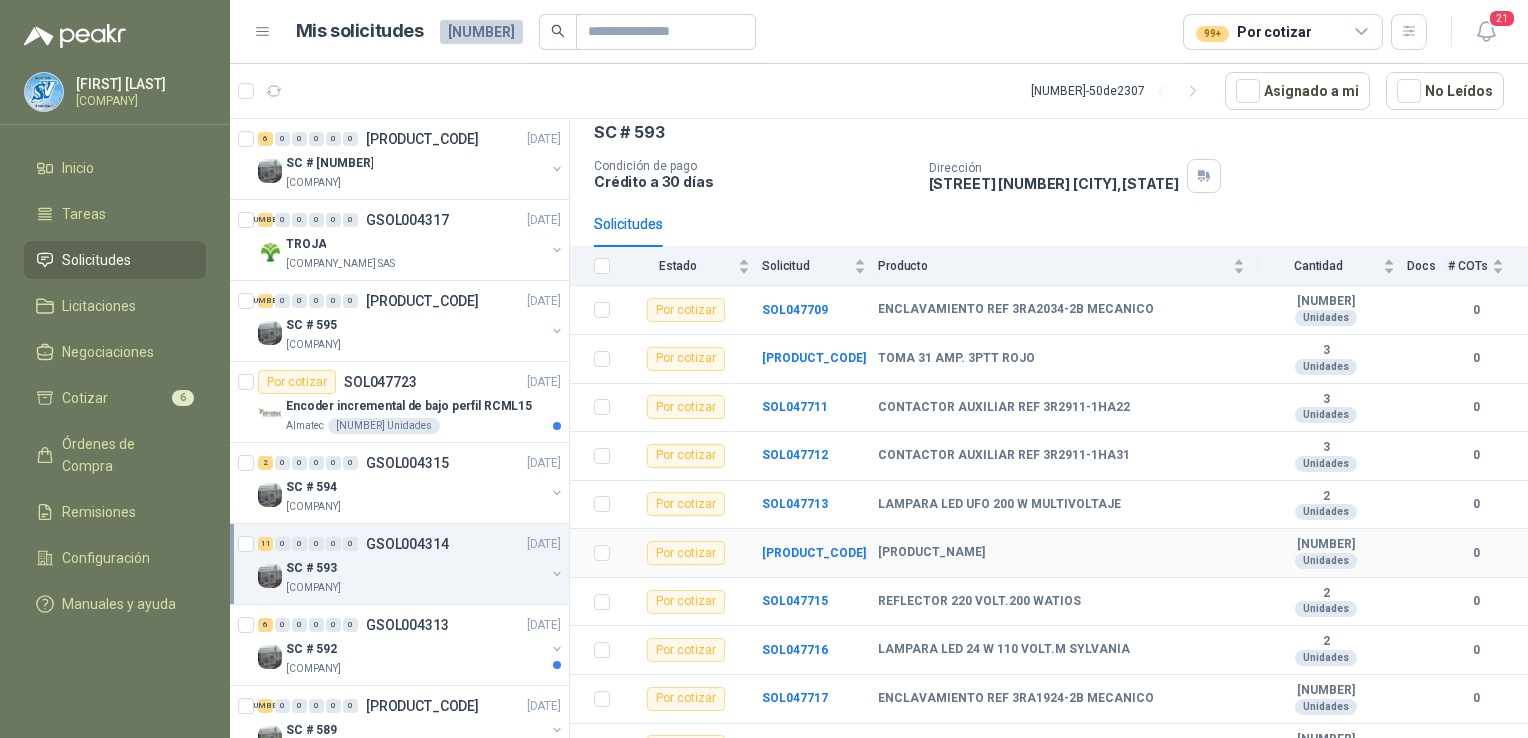 scroll, scrollTop: 173, scrollLeft: 0, axis: vertical 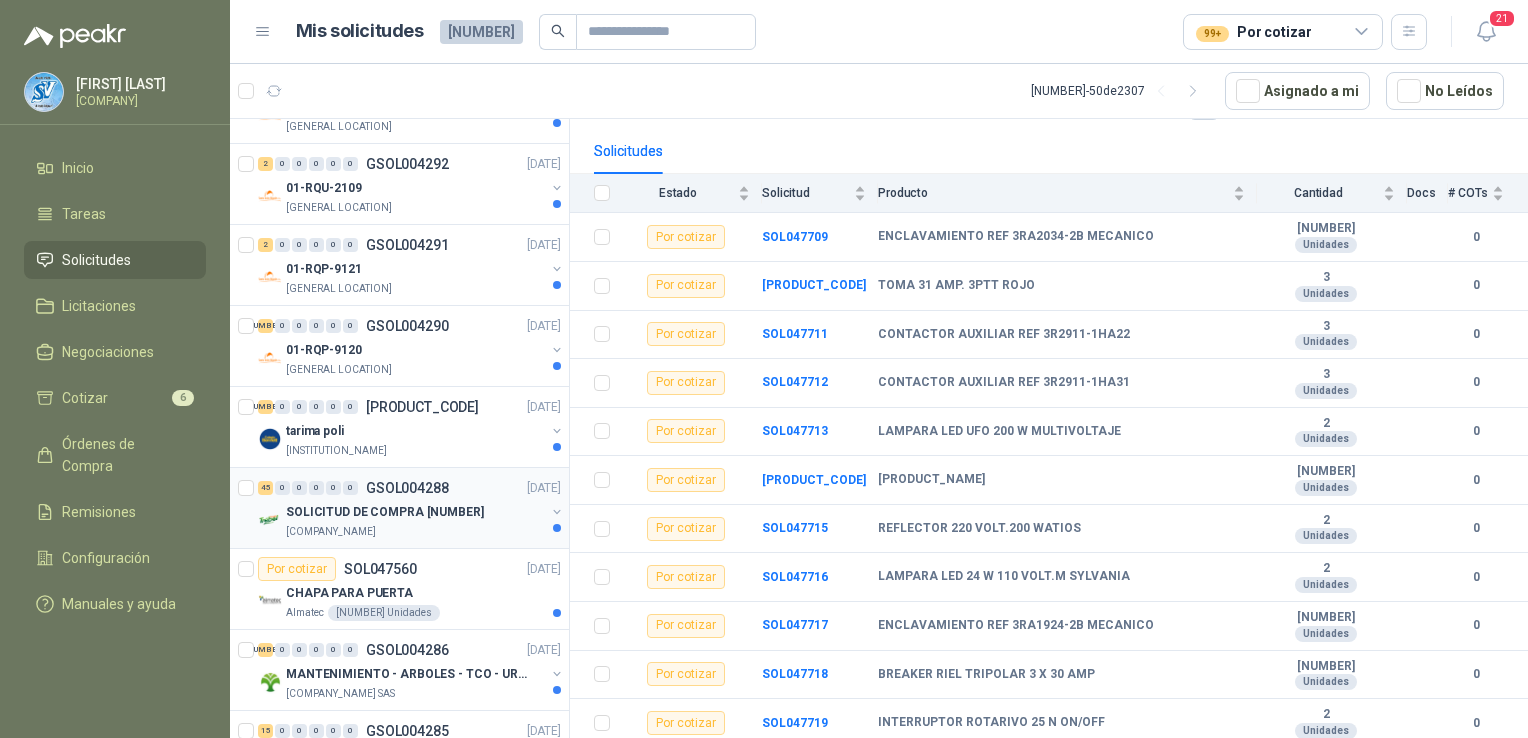 click on "SOLICITUD DE COMPRA [NUMBER]" at bounding box center [385, 512] 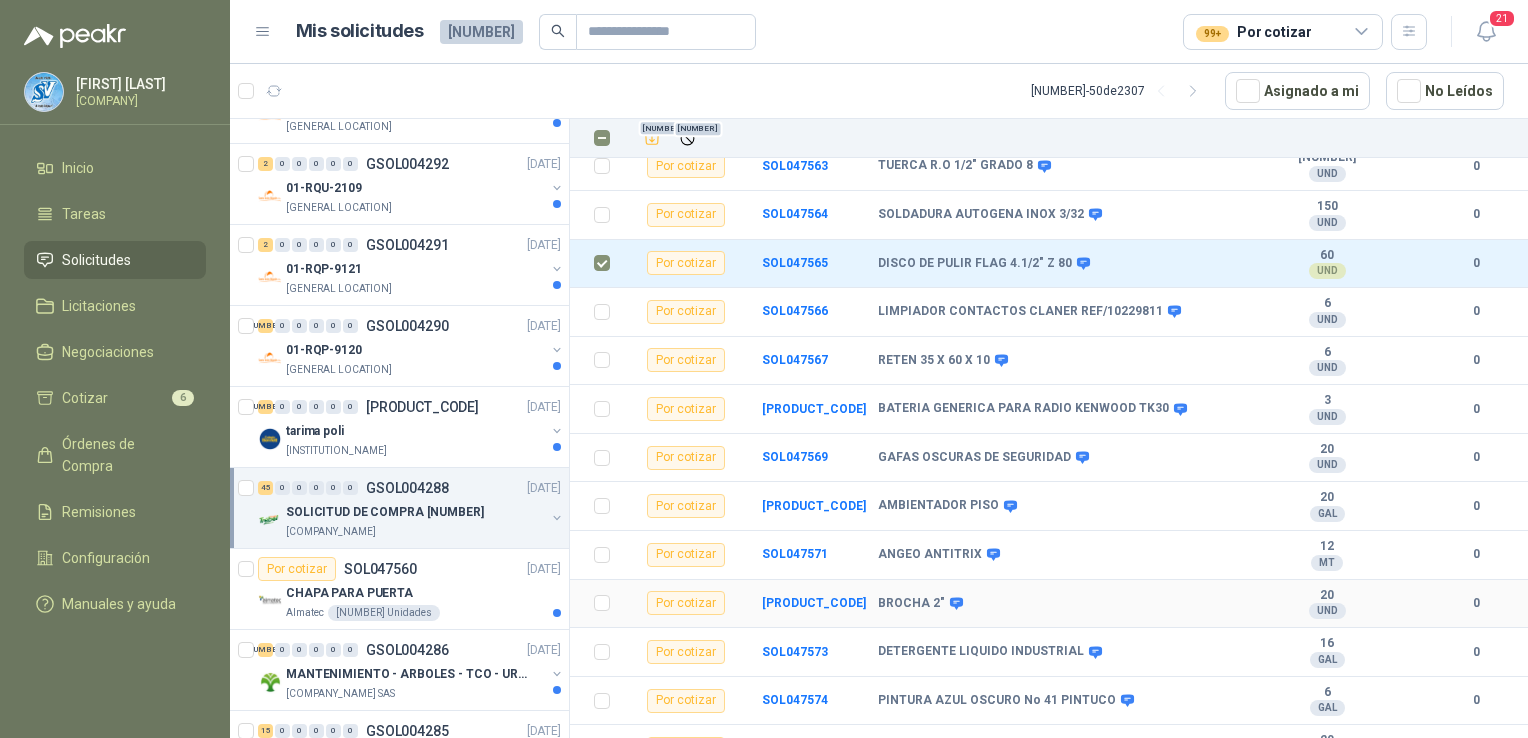 scroll, scrollTop: 266, scrollLeft: 0, axis: vertical 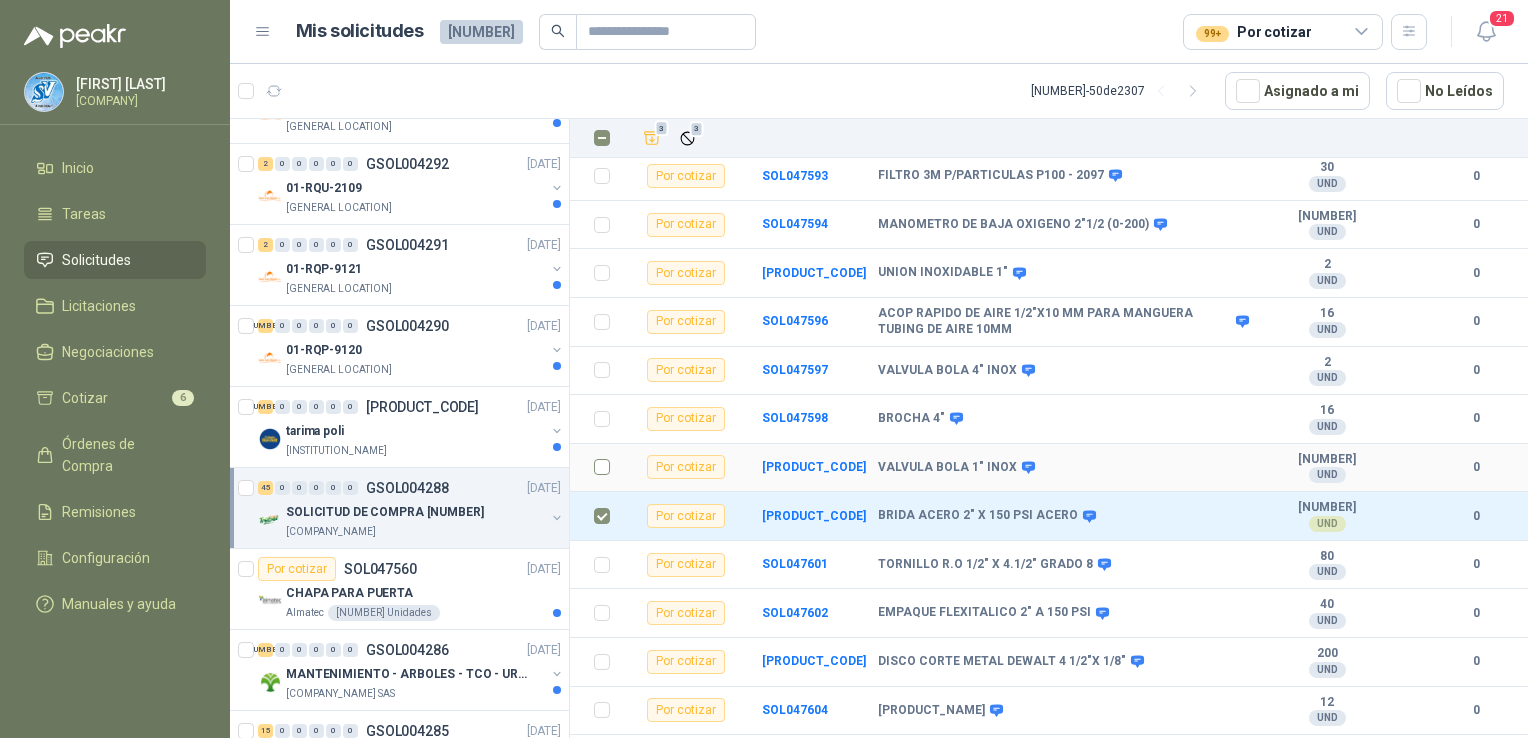 click at bounding box center (596, 468) 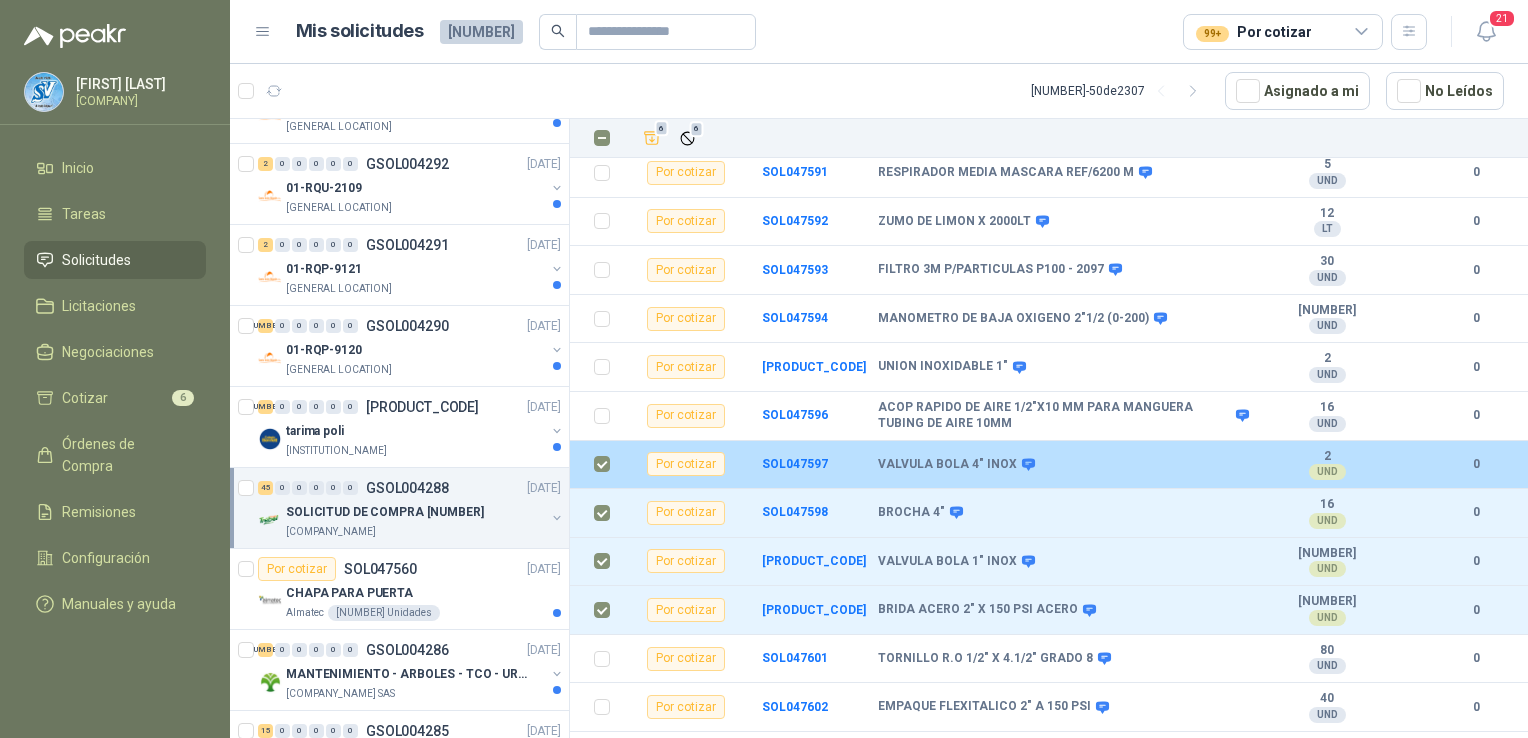 scroll, scrollTop: 1560, scrollLeft: 0, axis: vertical 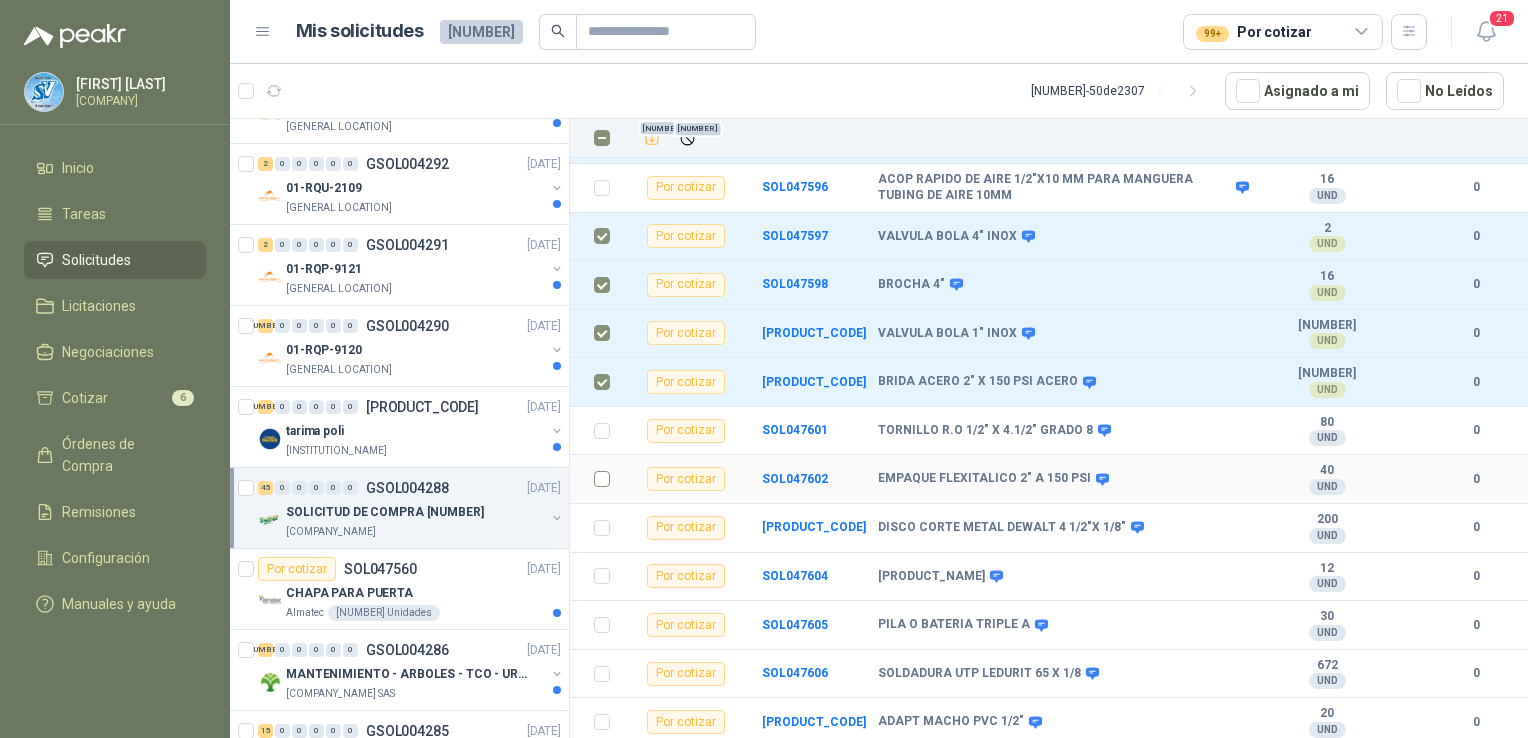 click at bounding box center (596, 479) 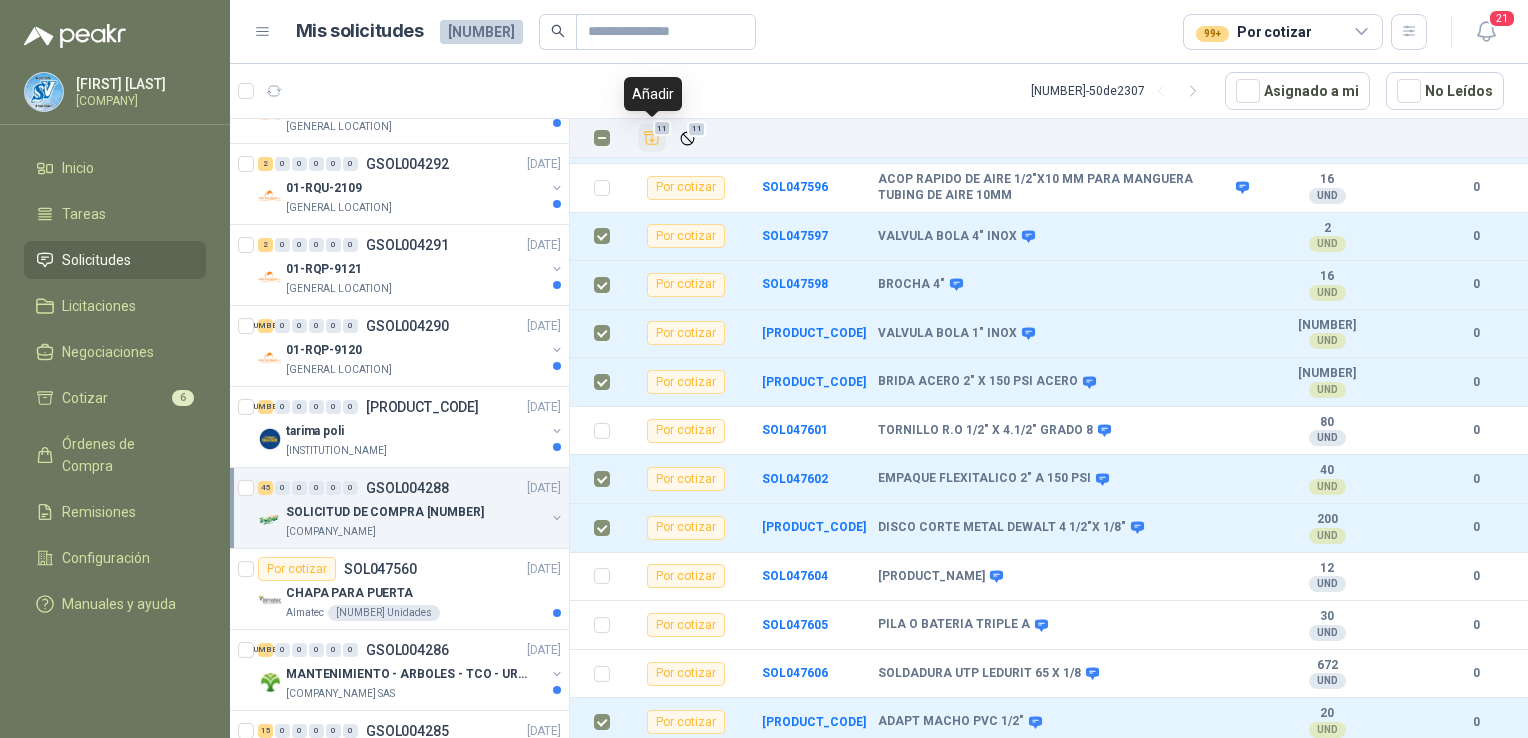 click at bounding box center (652, 138) 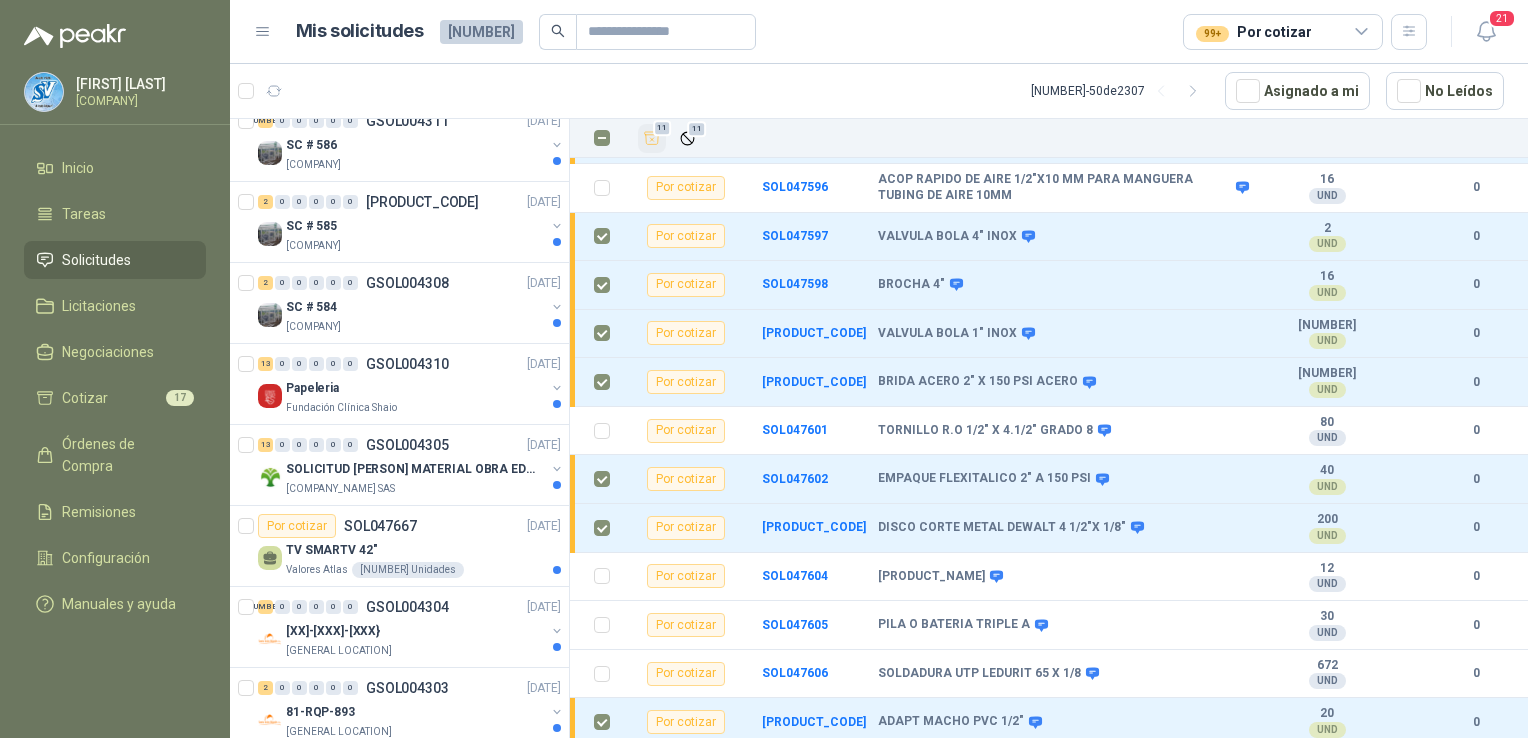 scroll, scrollTop: 0, scrollLeft: 0, axis: both 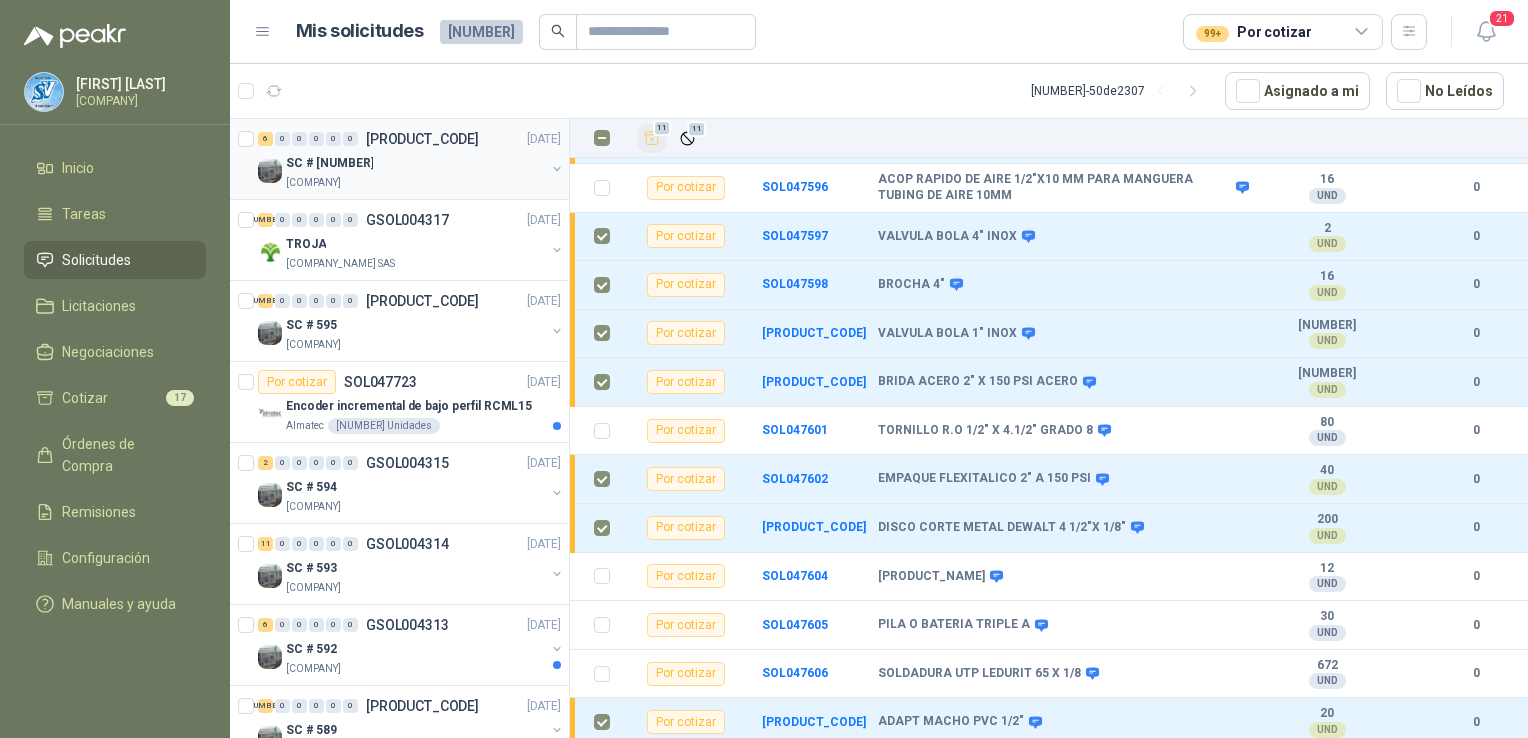 click on "[COMPANY]" at bounding box center (415, 183) 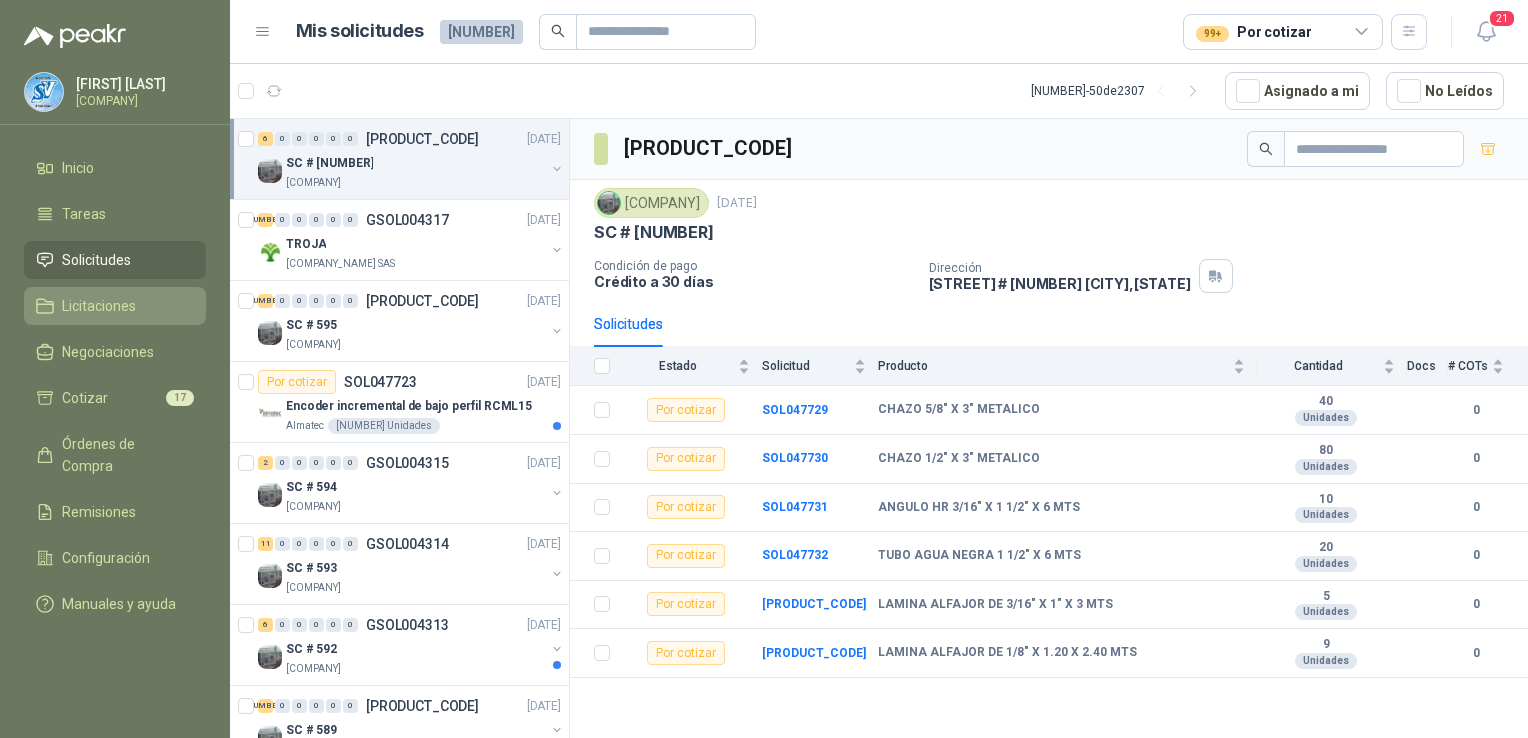 click on "Licitaciones" at bounding box center [115, 306] 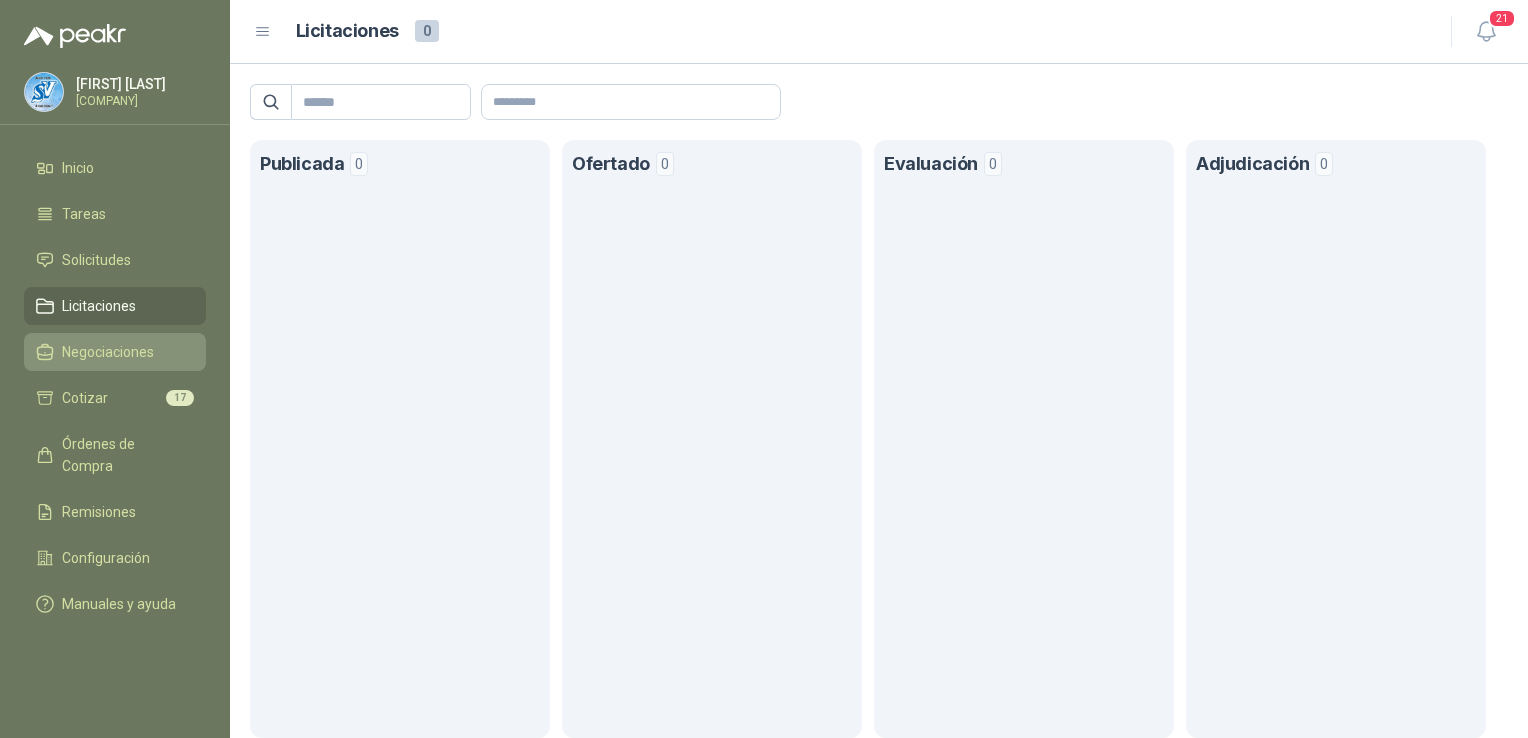 click on "Negociaciones" at bounding box center [108, 352] 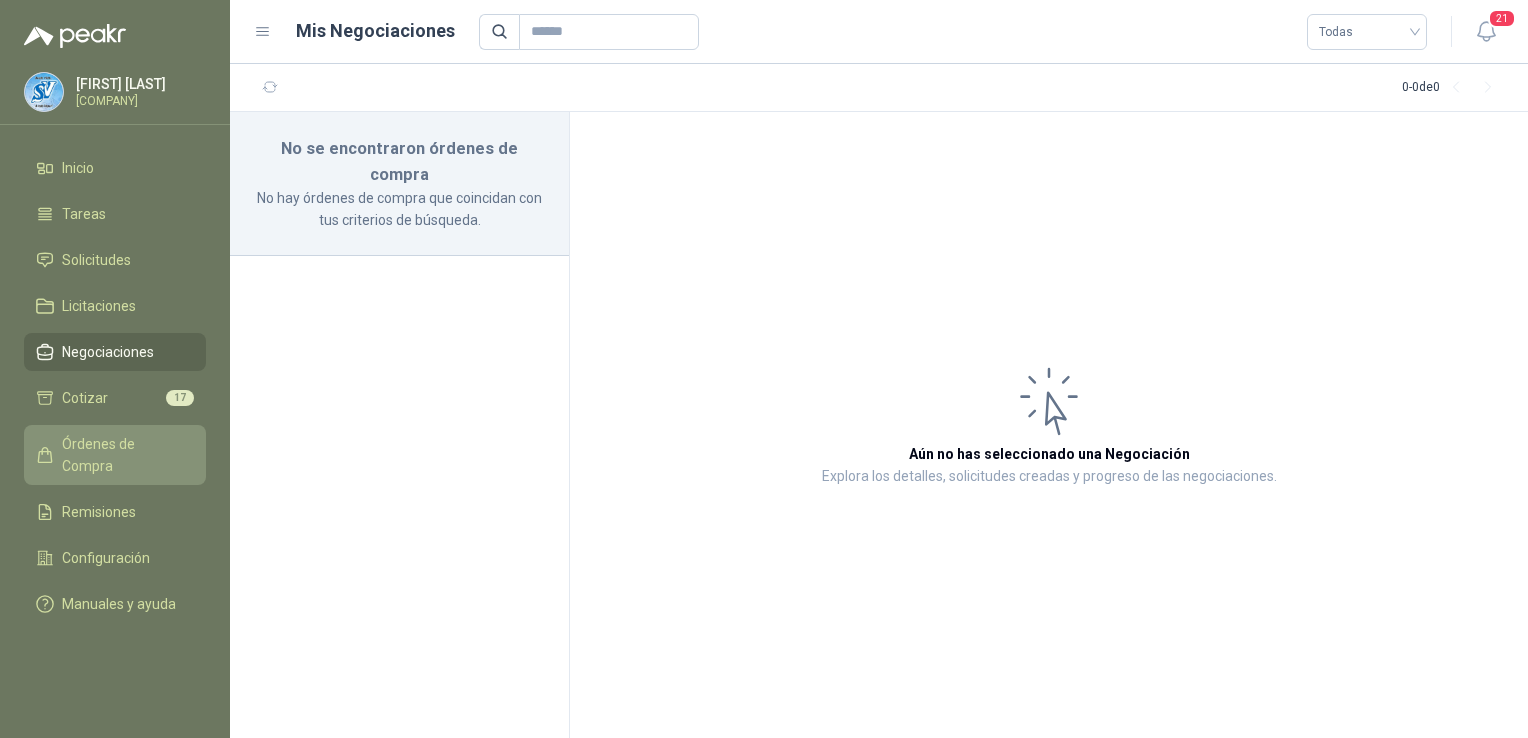 click on "Órdenes de Compra" at bounding box center [124, 455] 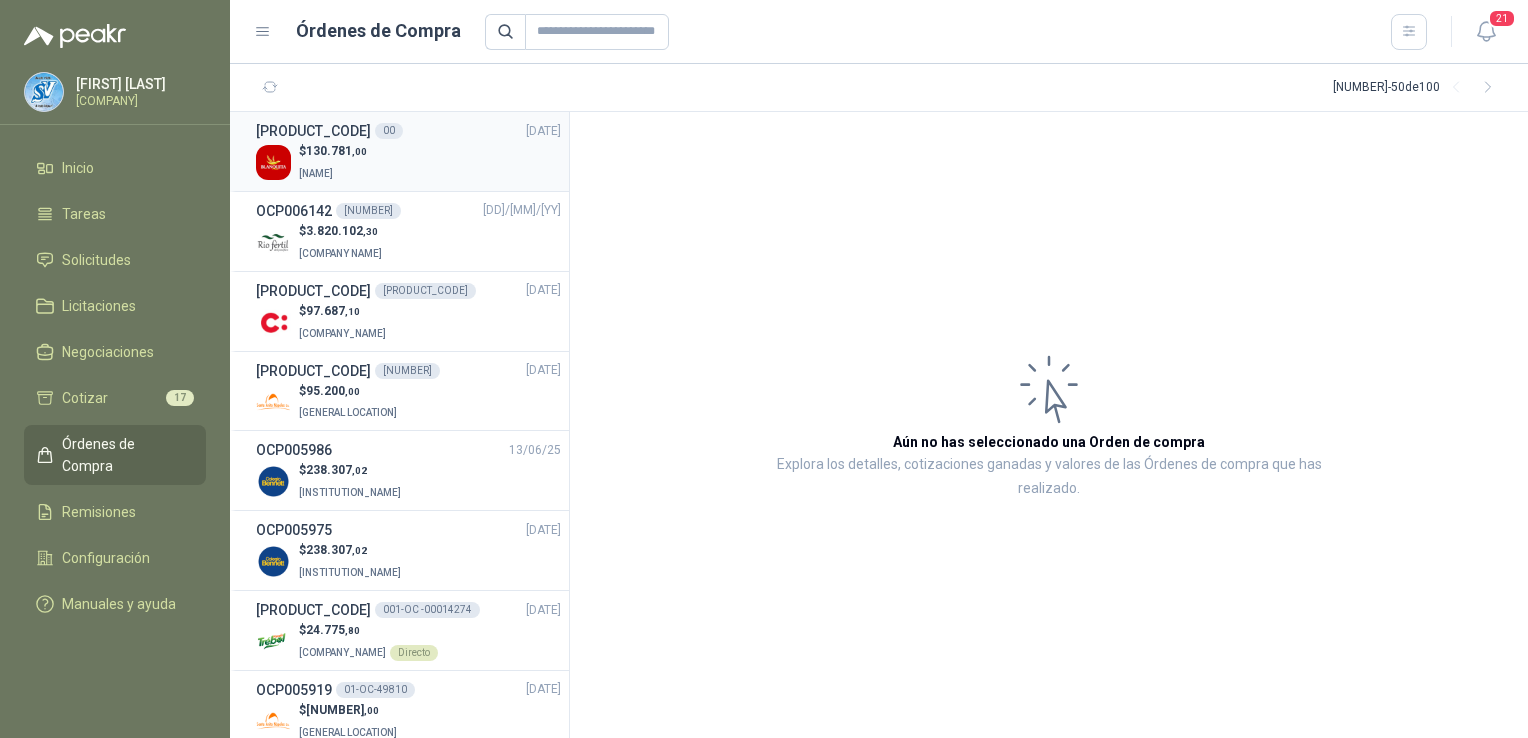 click on "OCP006177 00 01/07/25" at bounding box center [408, 131] 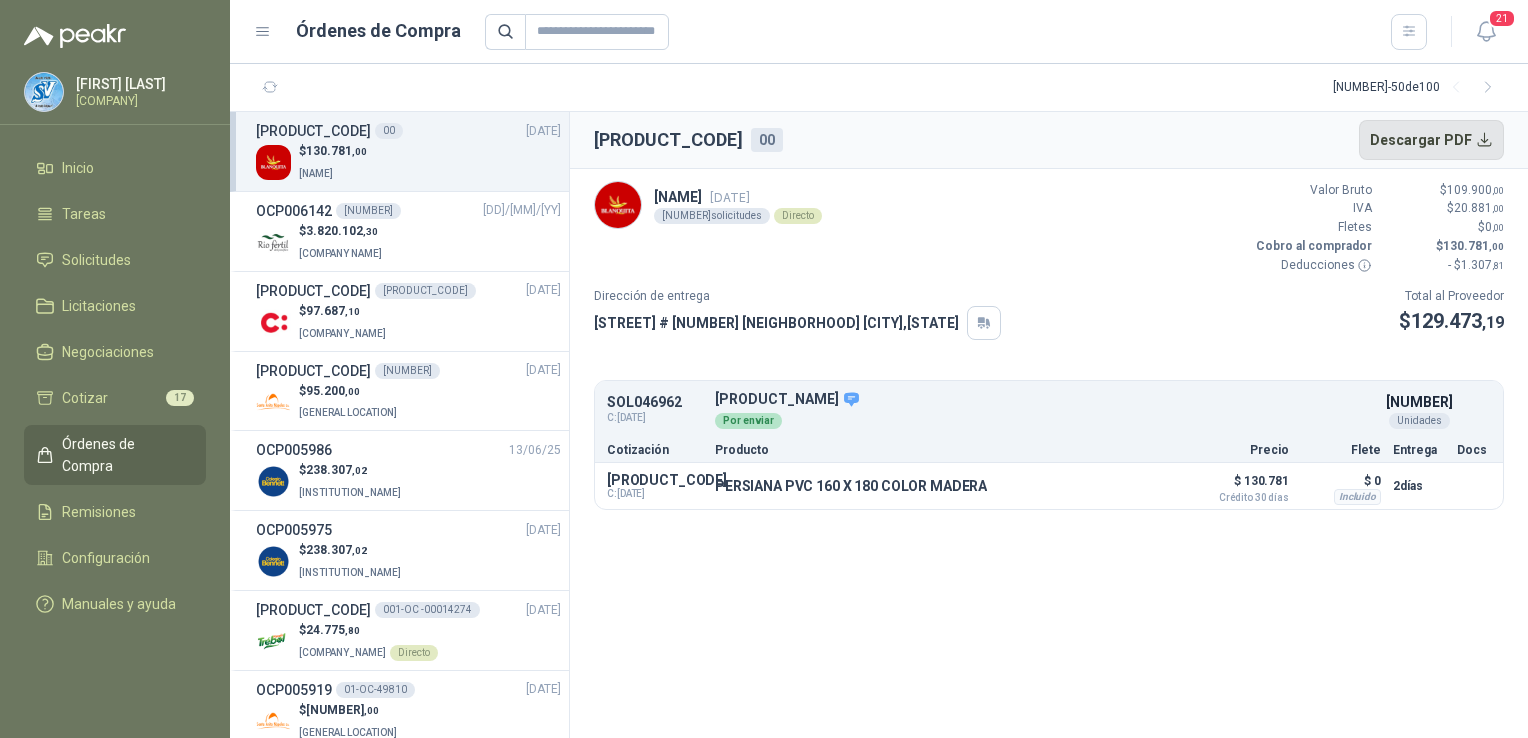 click on "Descargar PDF" at bounding box center [1432, 140] 